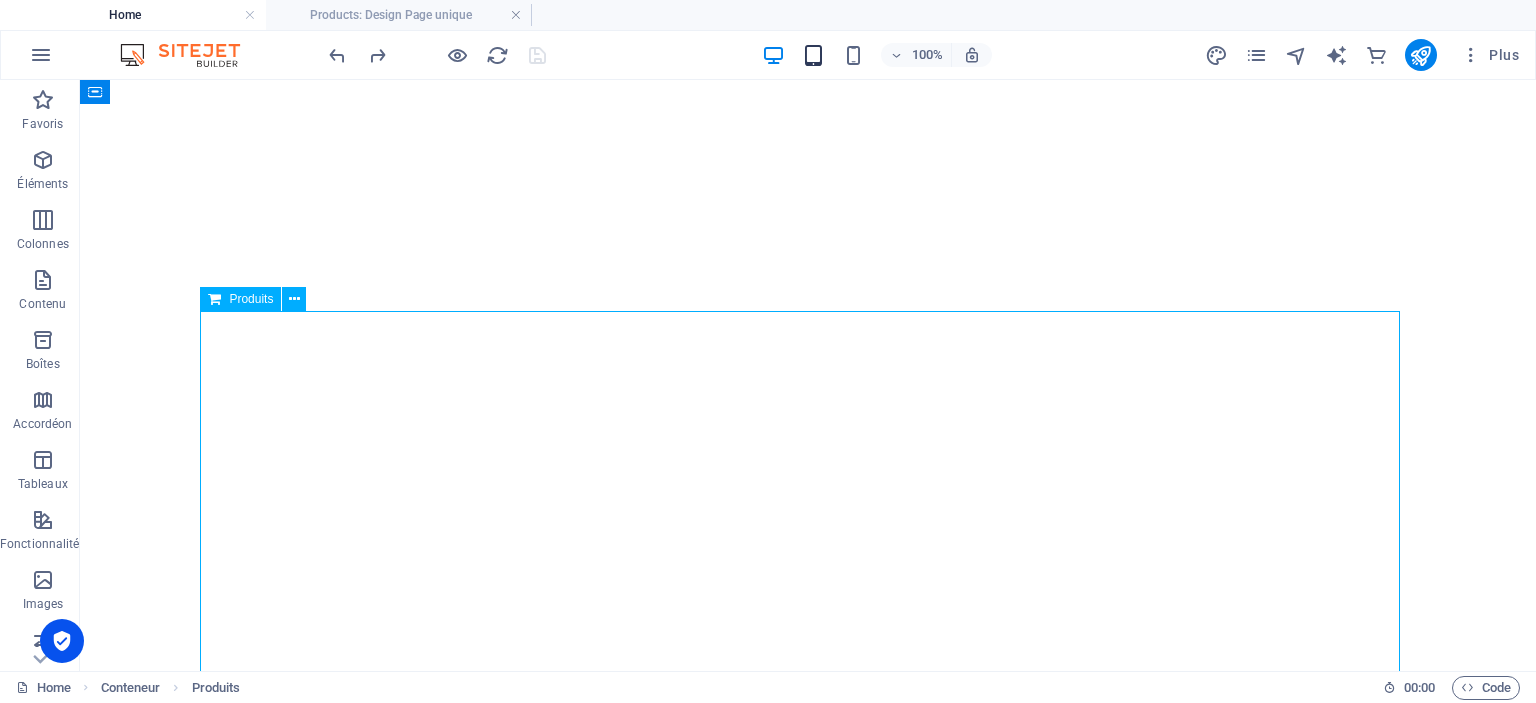 scroll, scrollTop: 0, scrollLeft: 0, axis: both 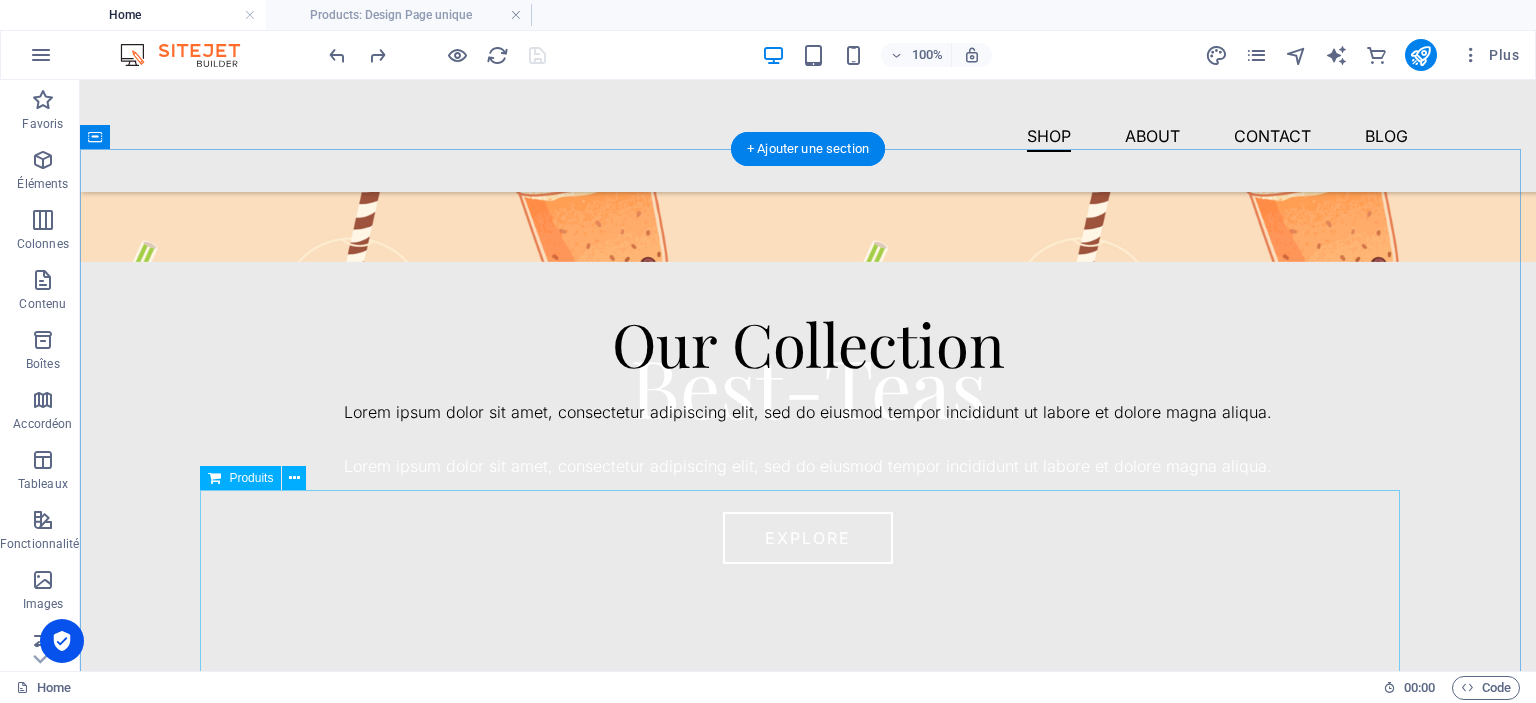 click at bounding box center [808, 666] 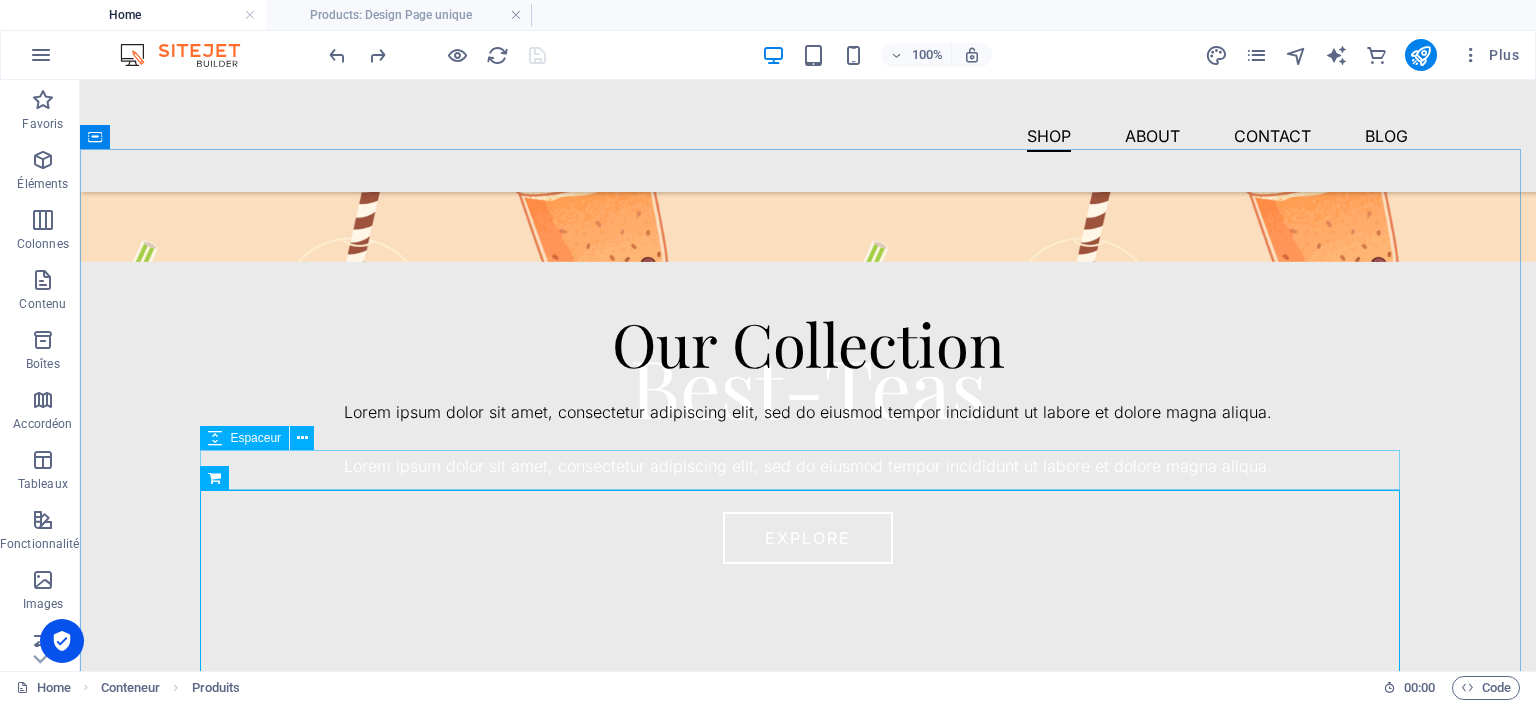 click on "Espaceur" at bounding box center [255, 438] 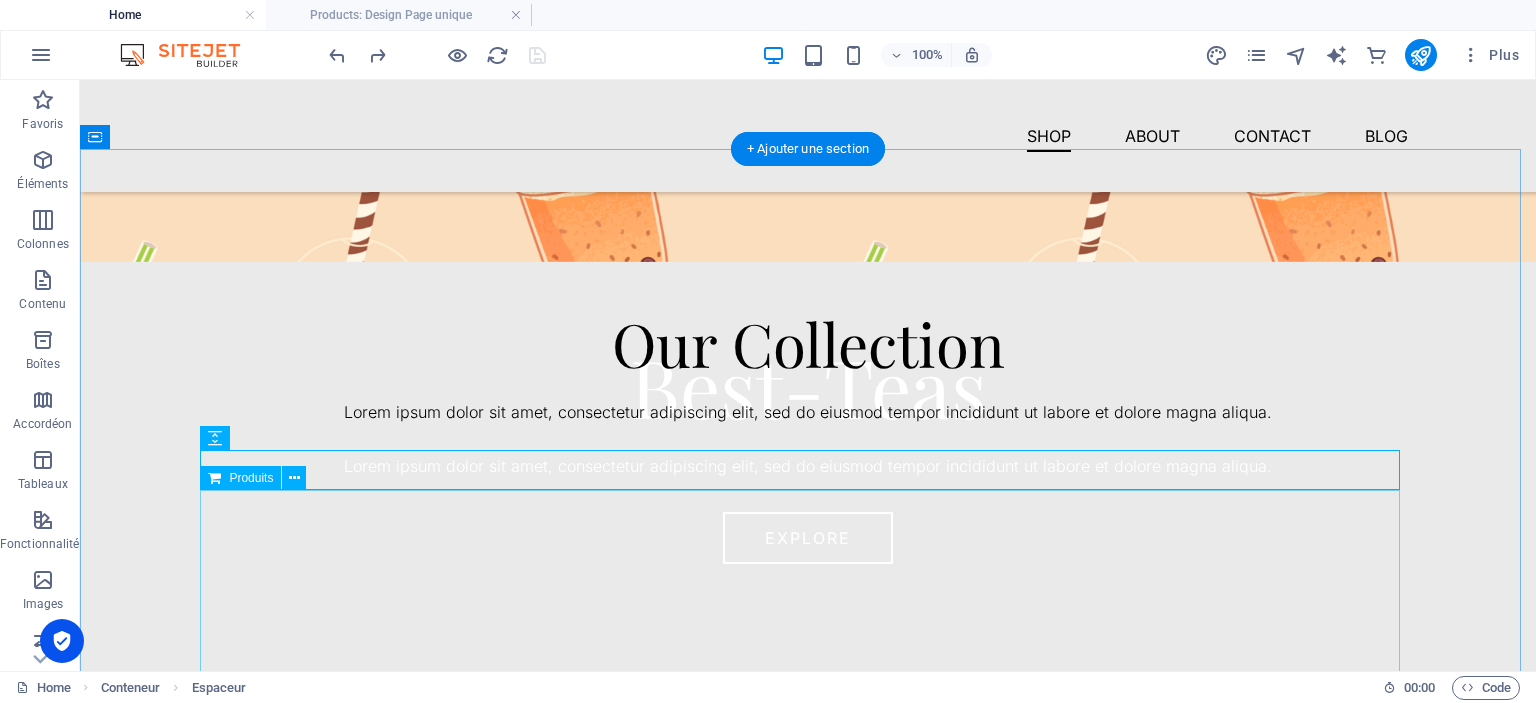 click at bounding box center (808, 666) 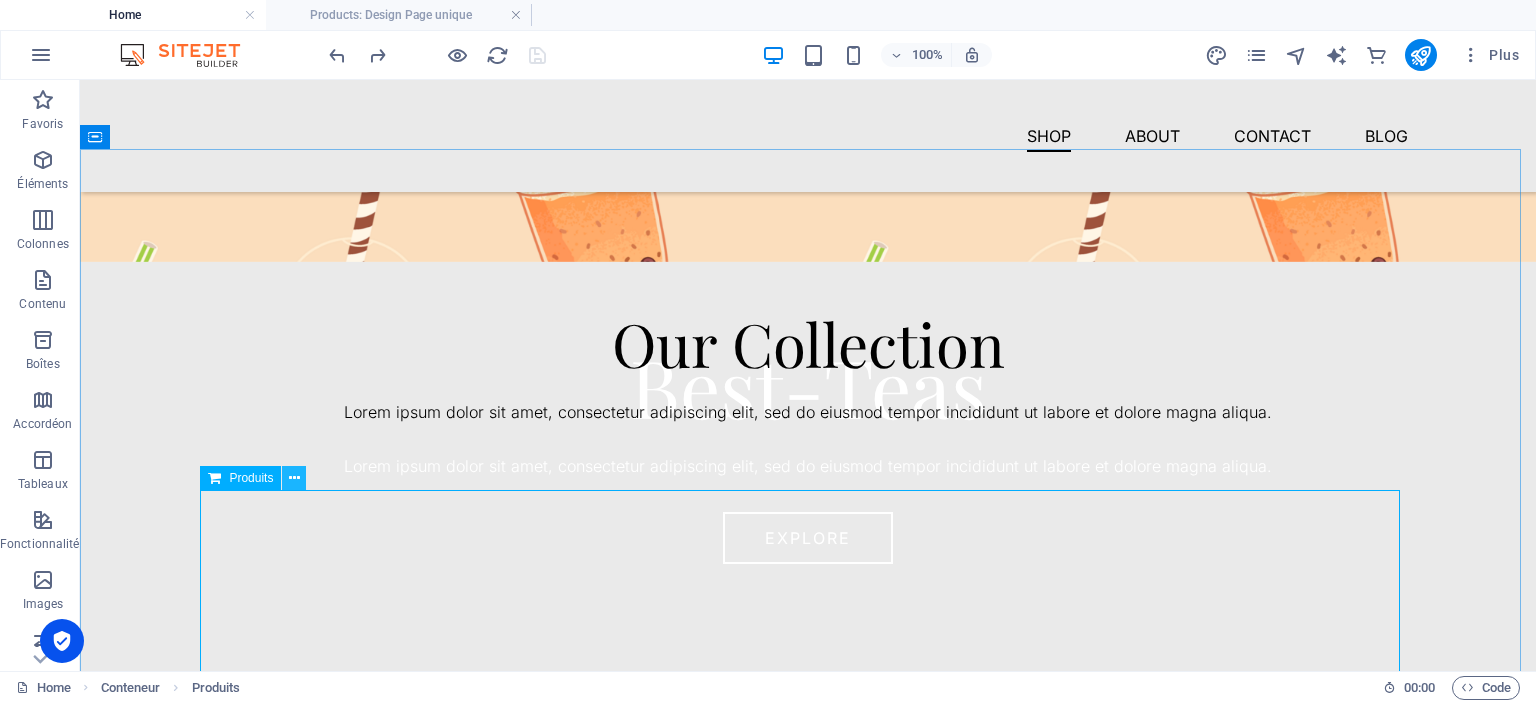click at bounding box center (294, 478) 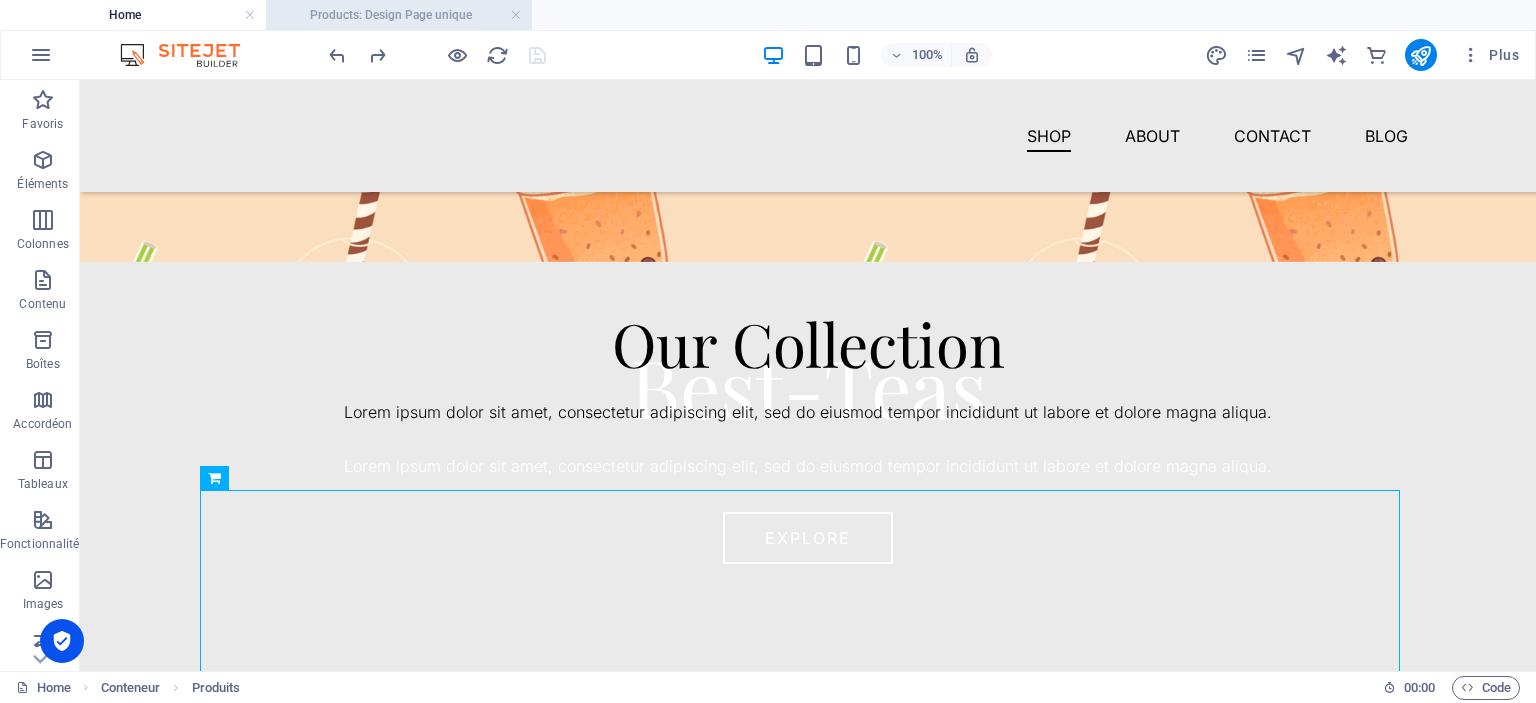click on "Products: Design Page unique" at bounding box center [399, 15] 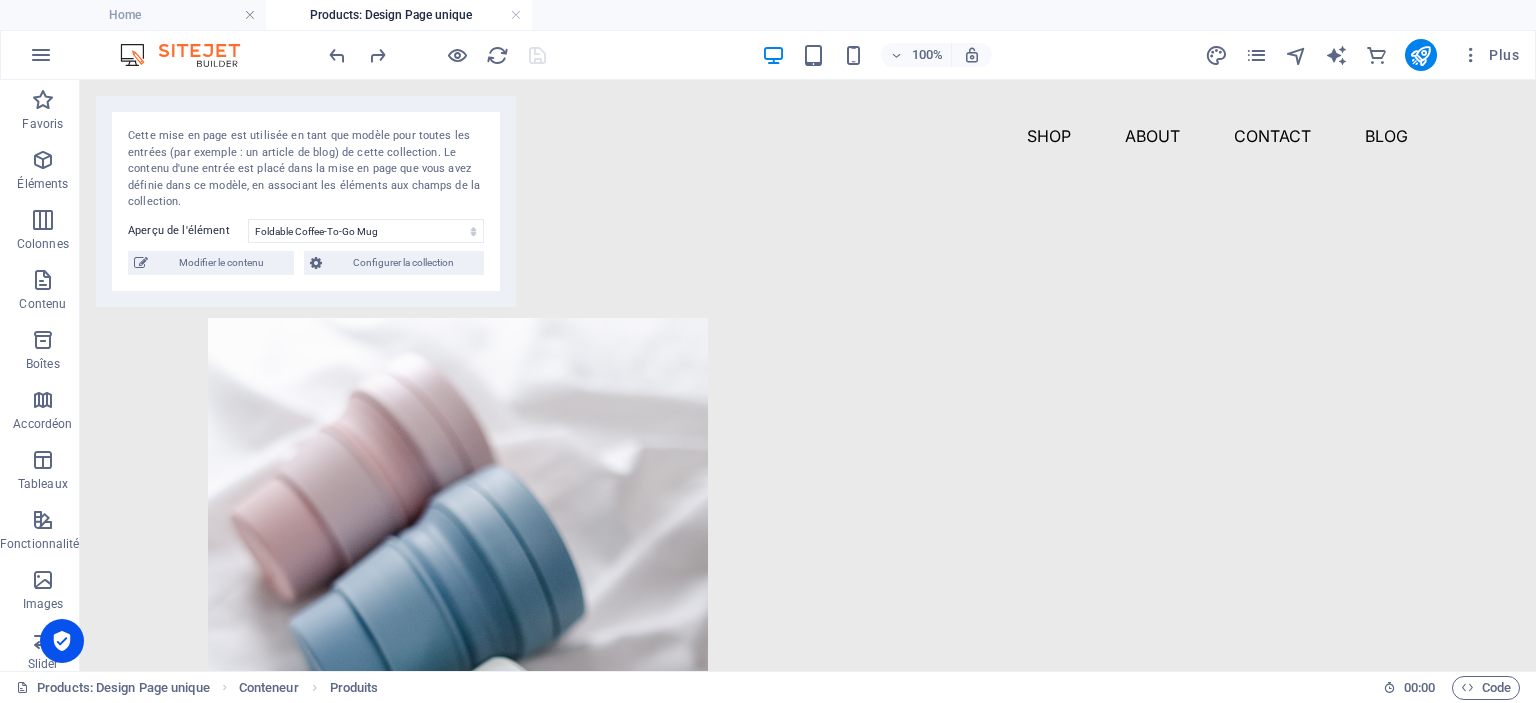 scroll, scrollTop: 0, scrollLeft: 0, axis: both 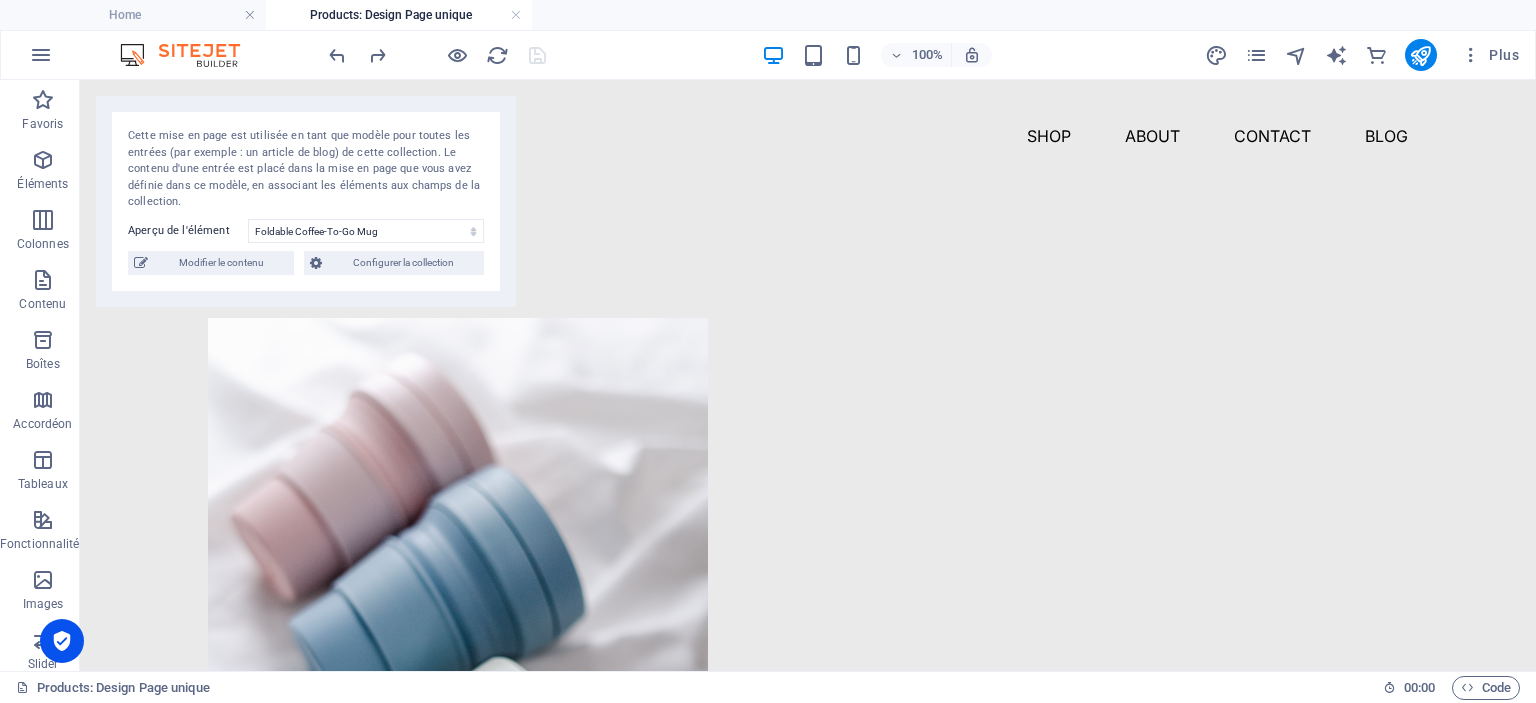 click on "Products: Design Page unique" at bounding box center [399, 15] 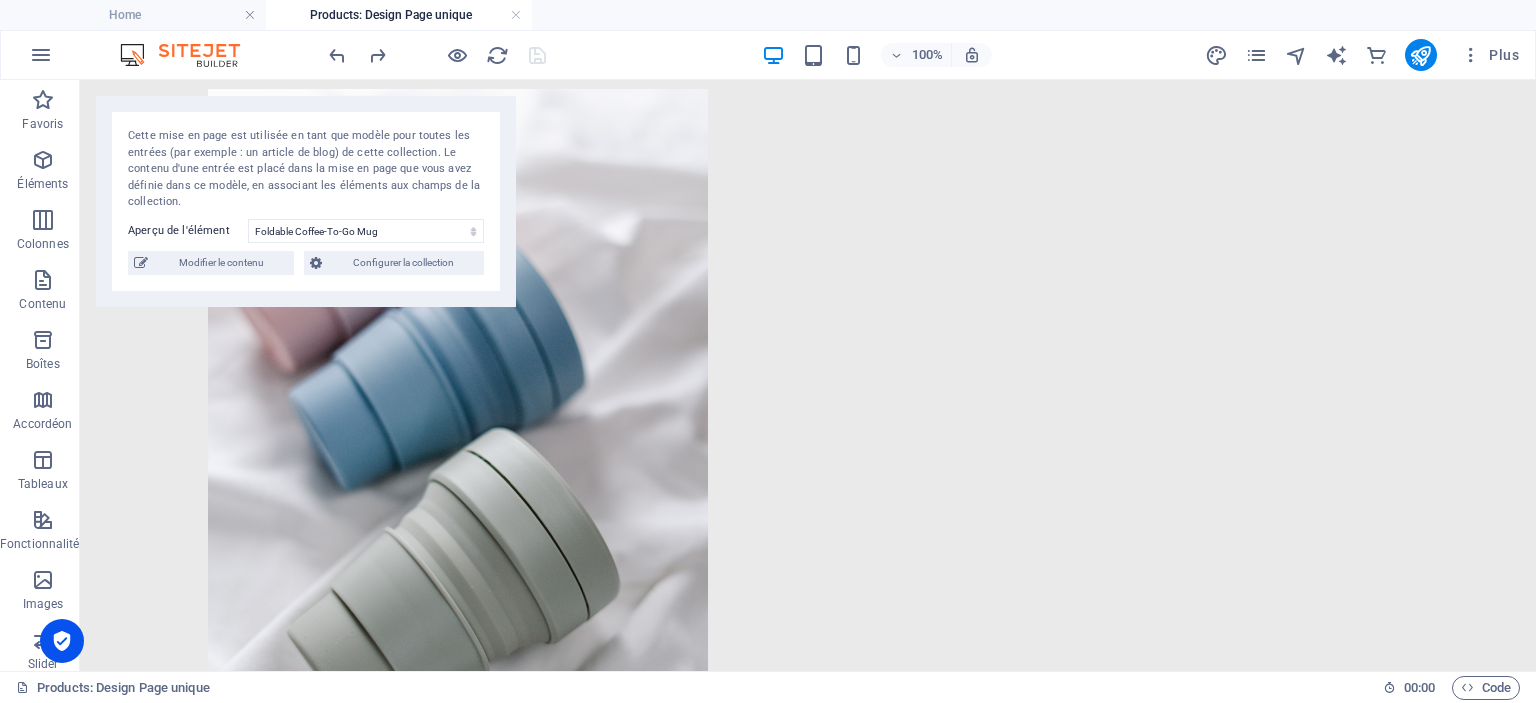 scroll, scrollTop: 0, scrollLeft: 0, axis: both 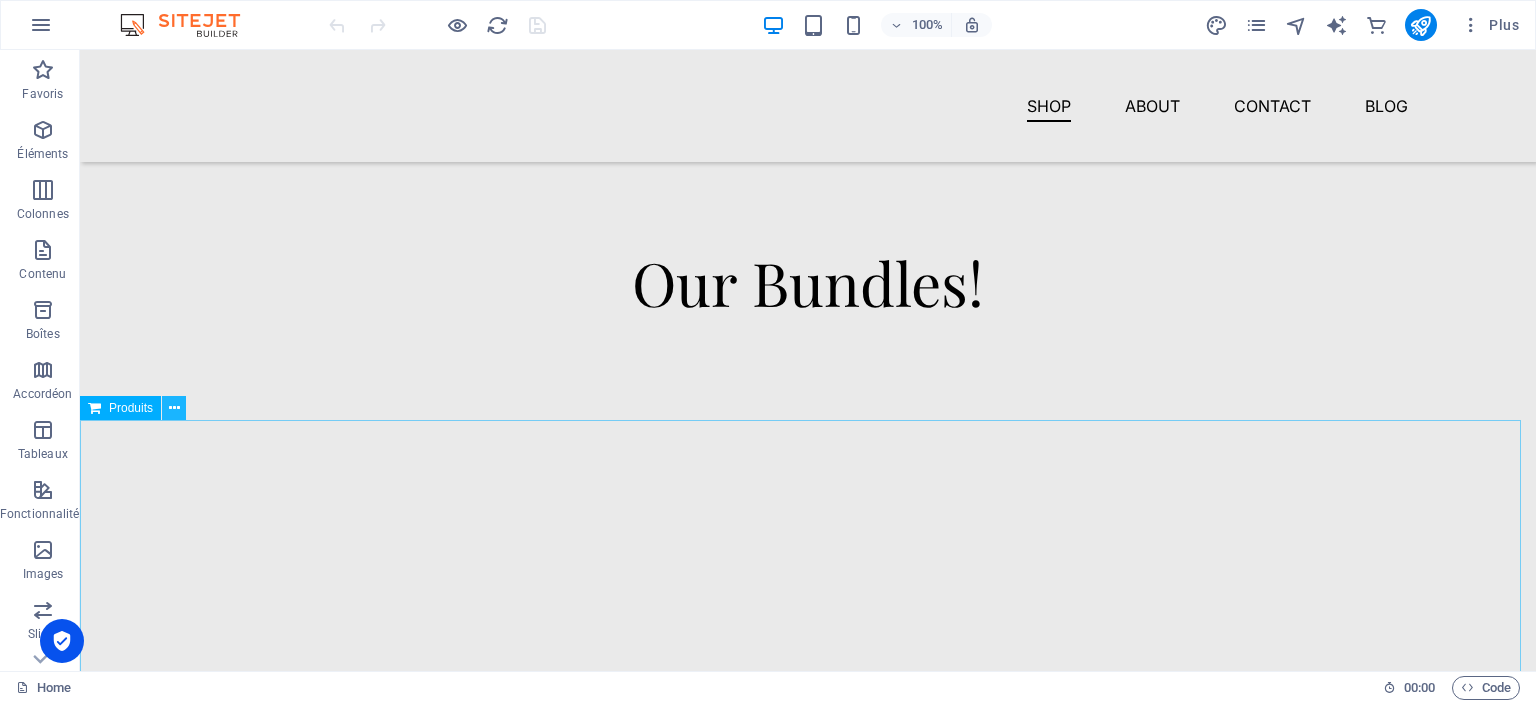 click at bounding box center [174, 408] 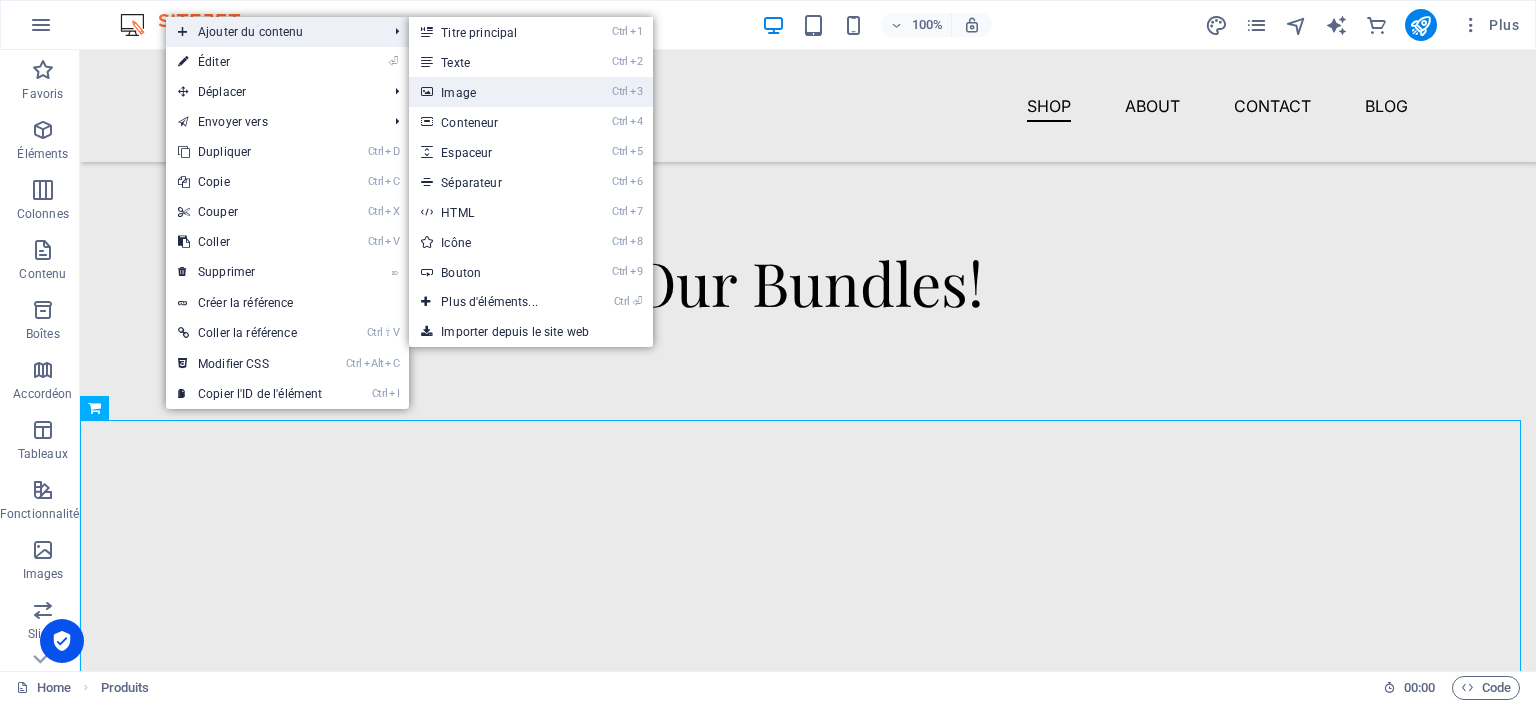 click on "Ctrl 3  Image" at bounding box center (493, 92) 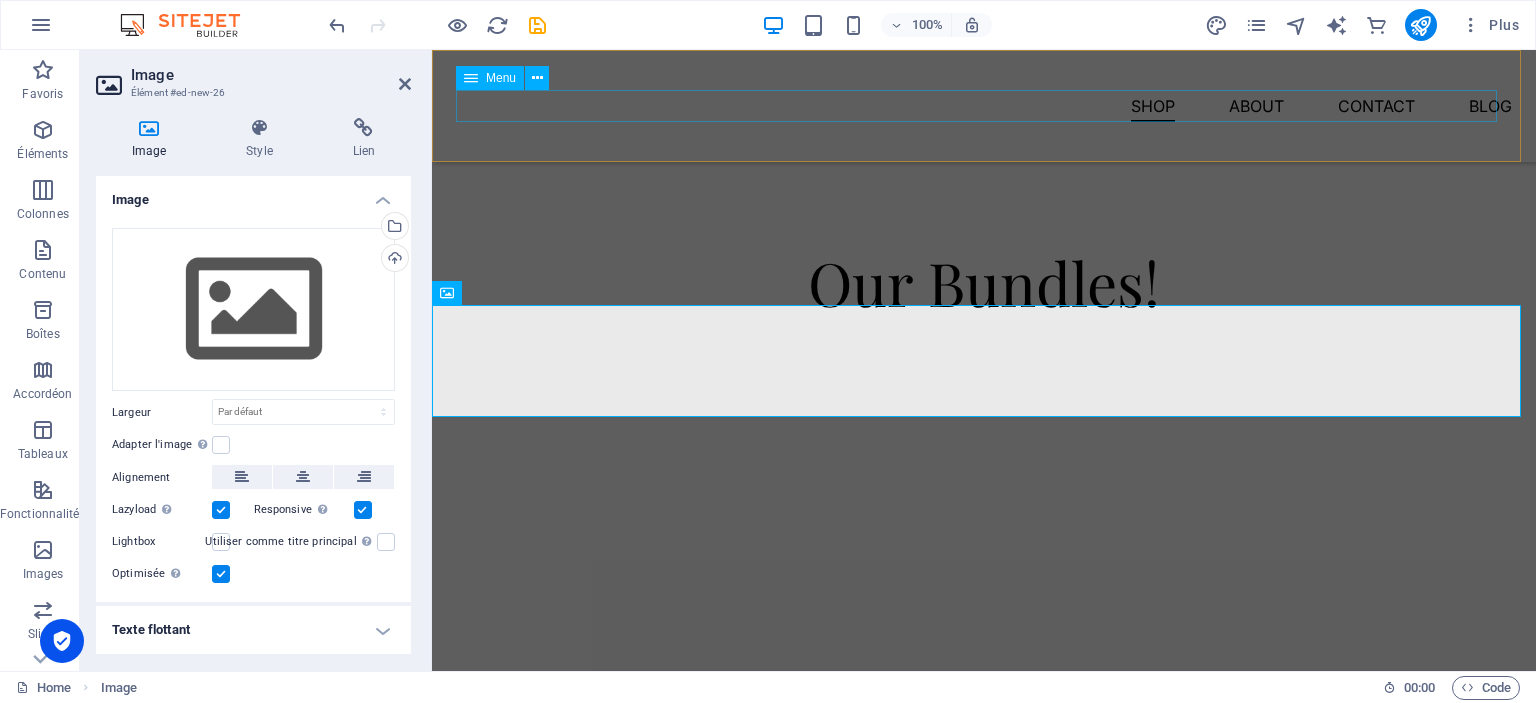scroll, scrollTop: 1646, scrollLeft: 0, axis: vertical 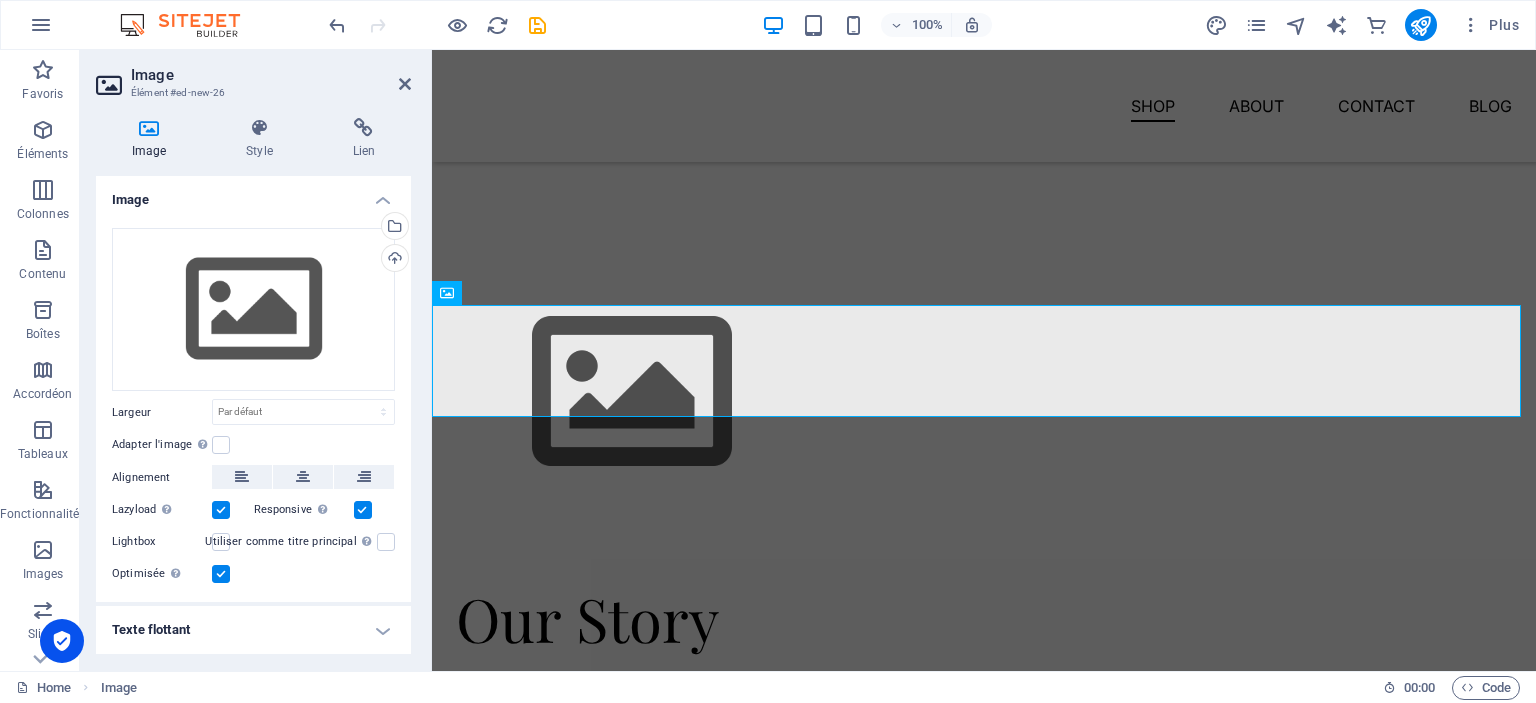 drag, startPoint x: 405, startPoint y: 99, endPoint x: 414, endPoint y: 87, distance: 15 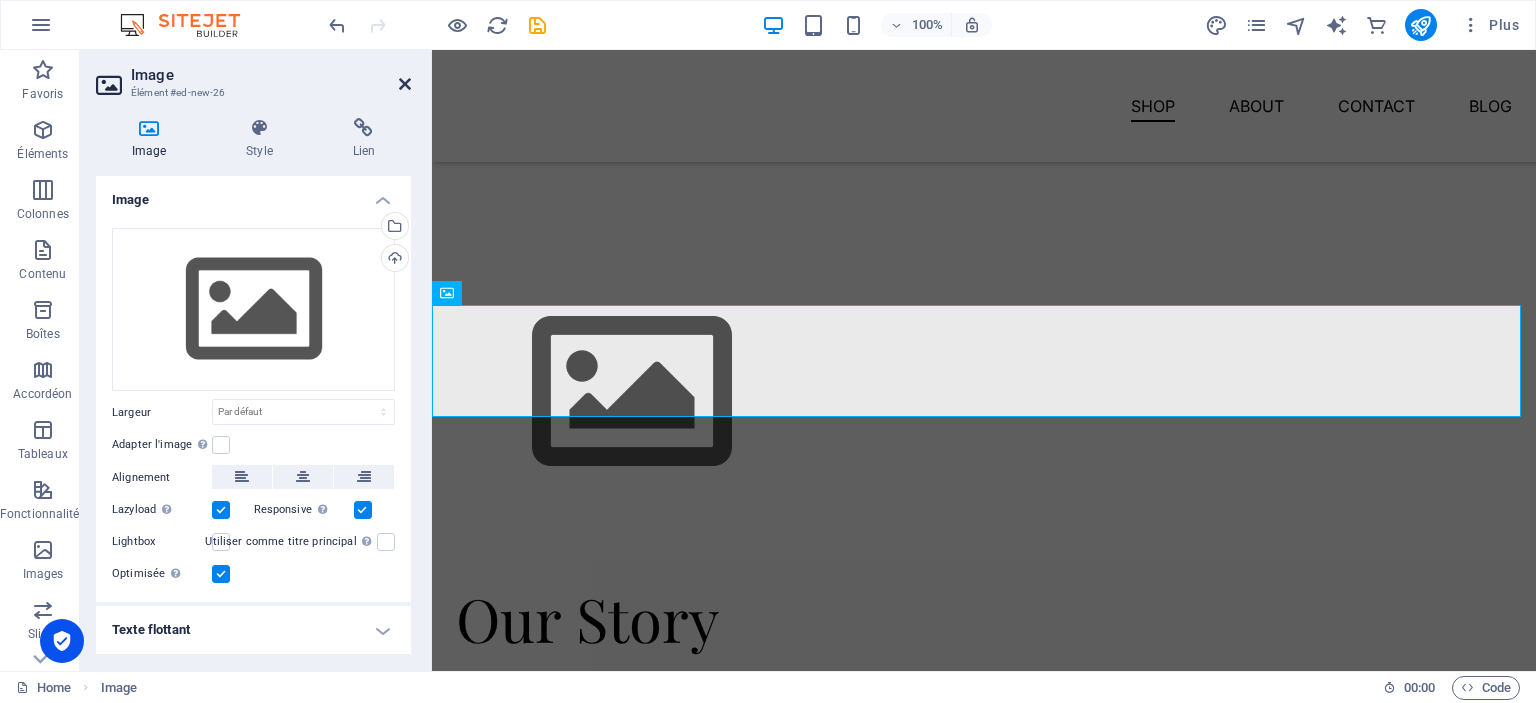 click at bounding box center [405, 84] 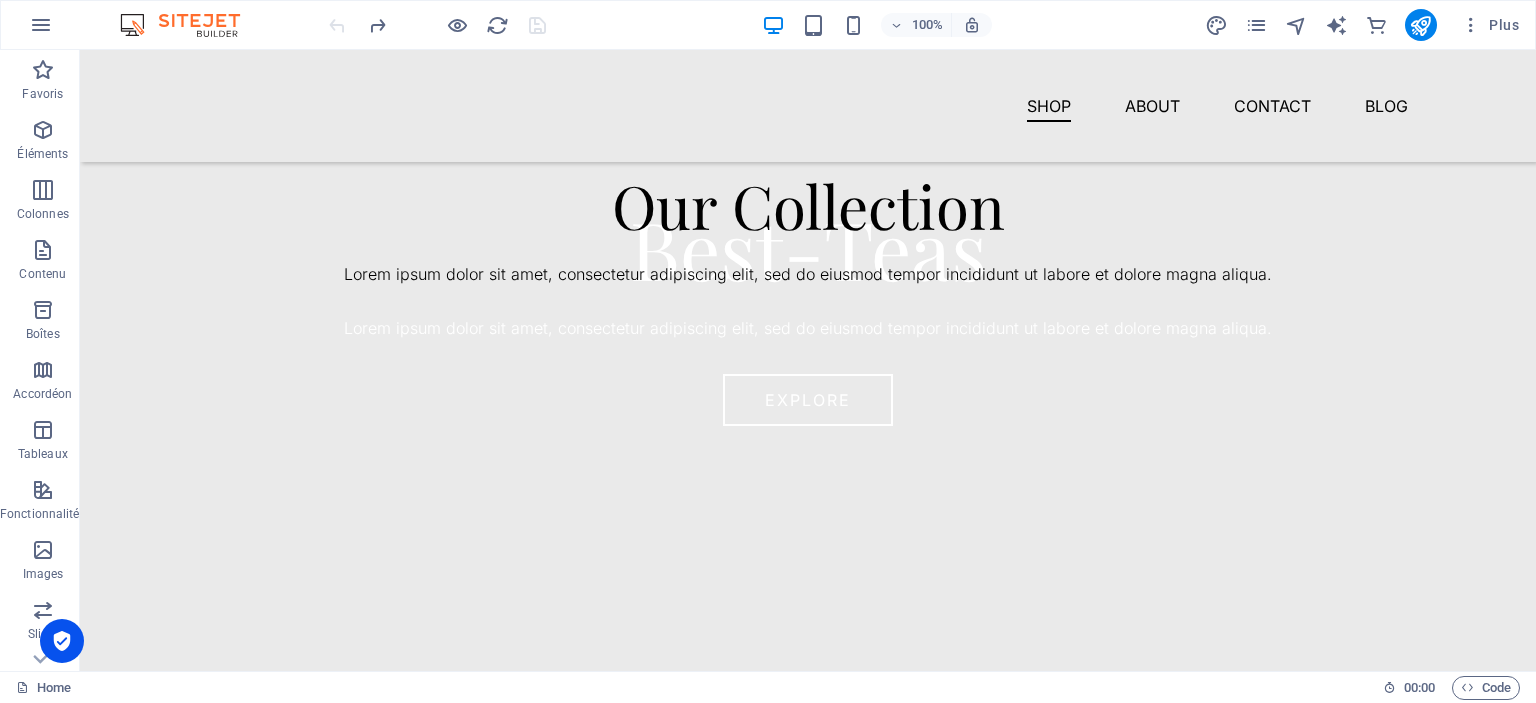scroll, scrollTop: 689, scrollLeft: 0, axis: vertical 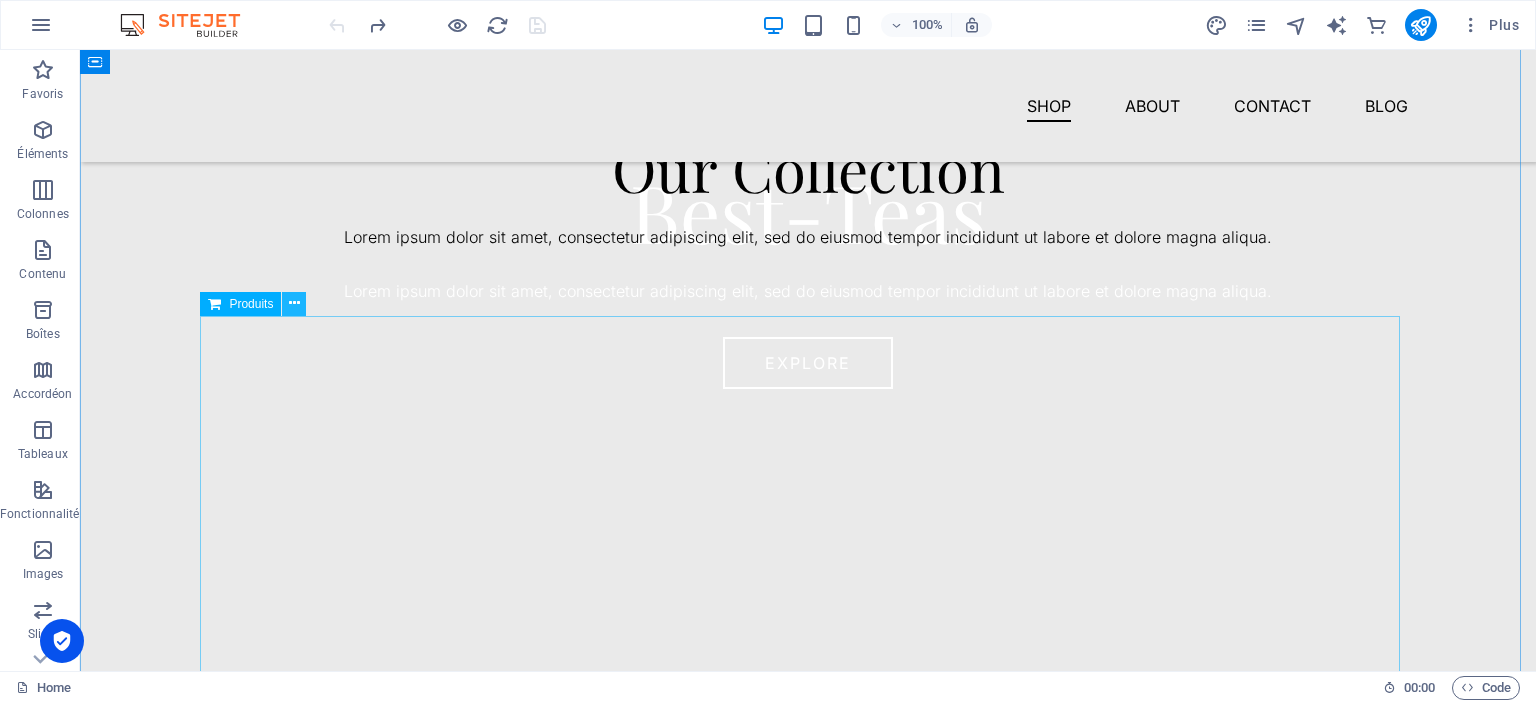 click at bounding box center [294, 303] 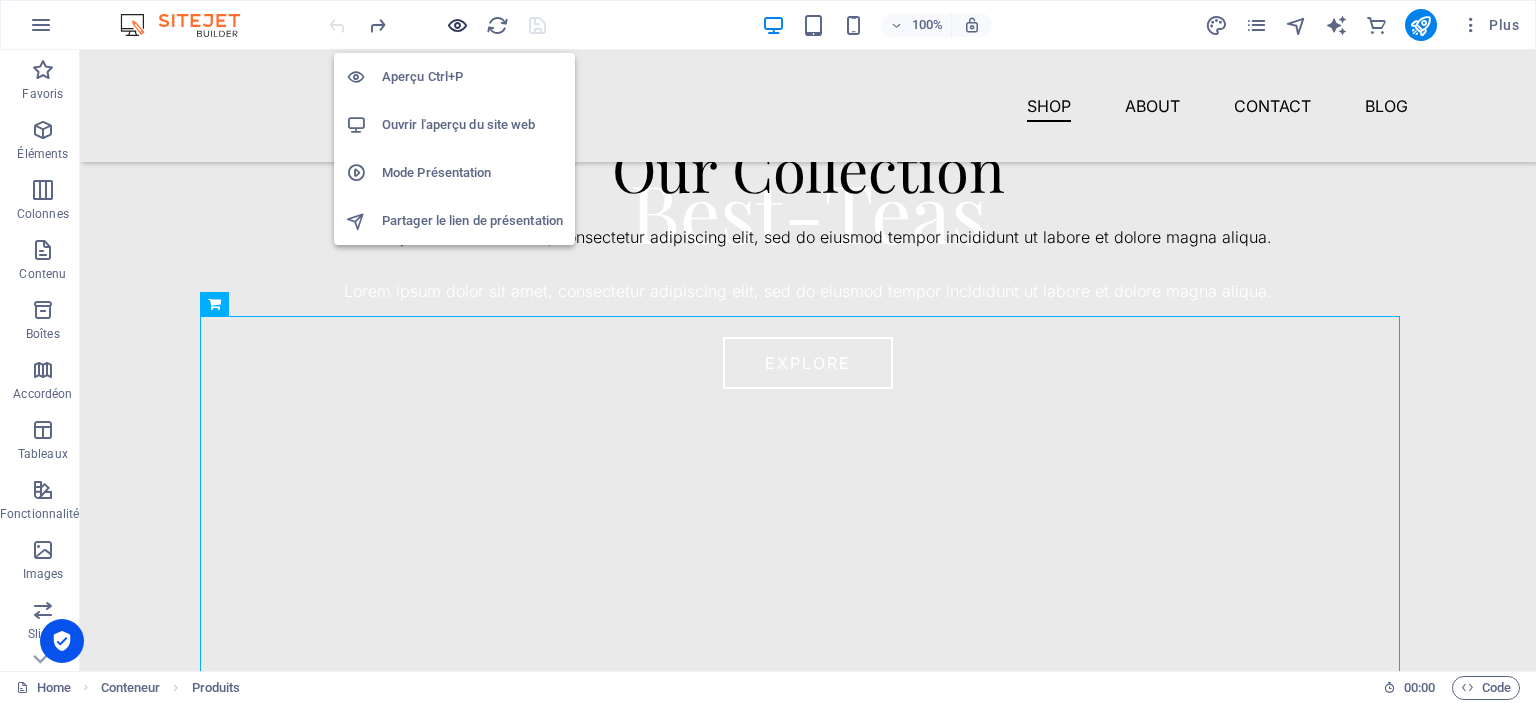 click at bounding box center [457, 25] 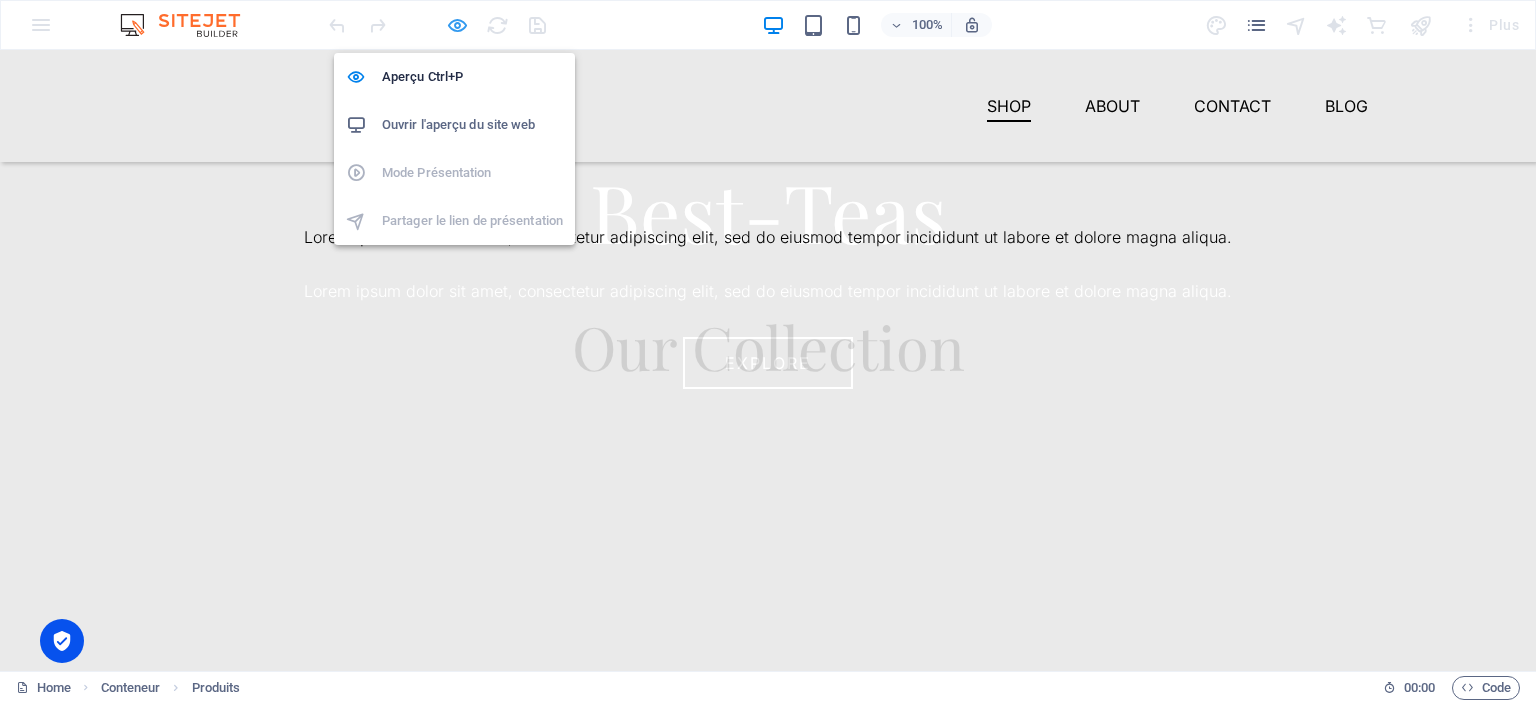 click at bounding box center (457, 25) 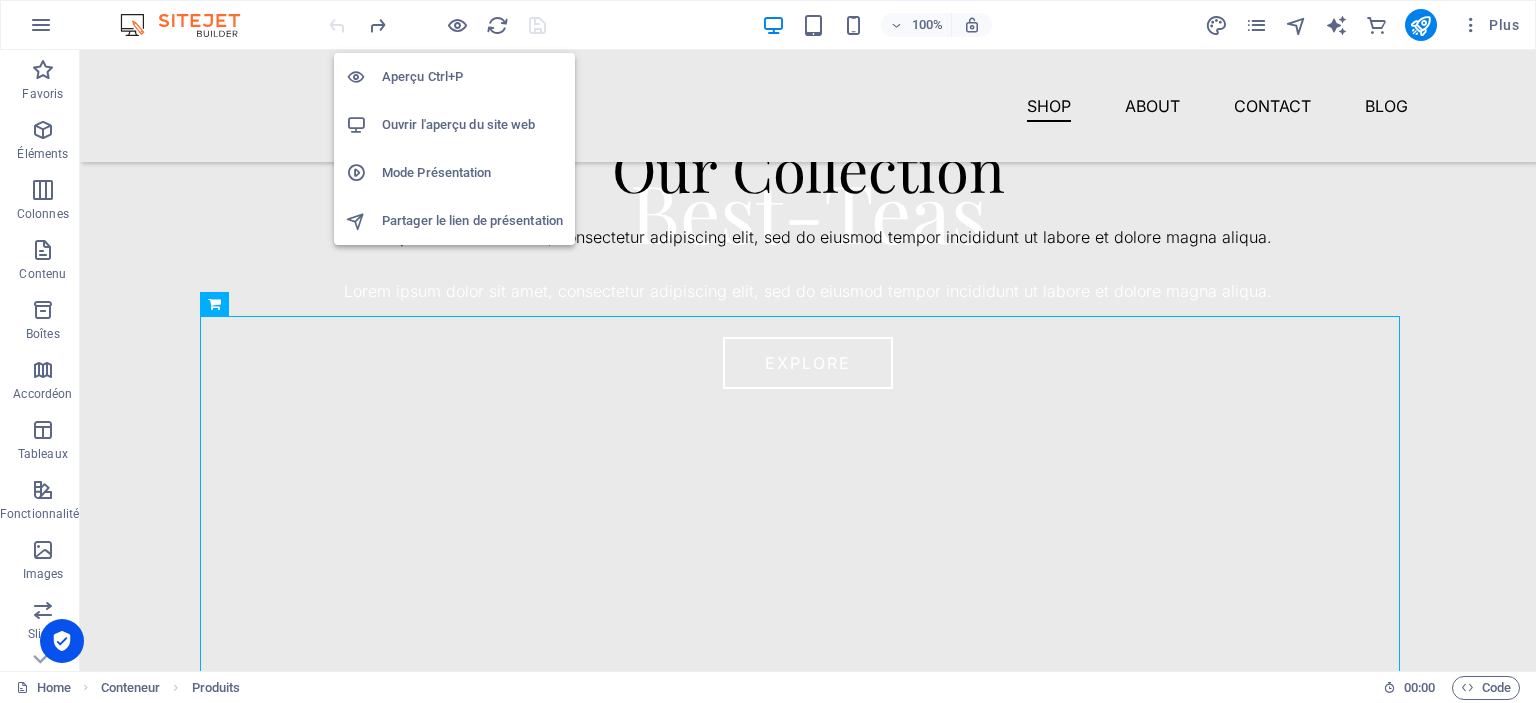 click on "Ouvrir l'aperçu du site web" at bounding box center (472, 125) 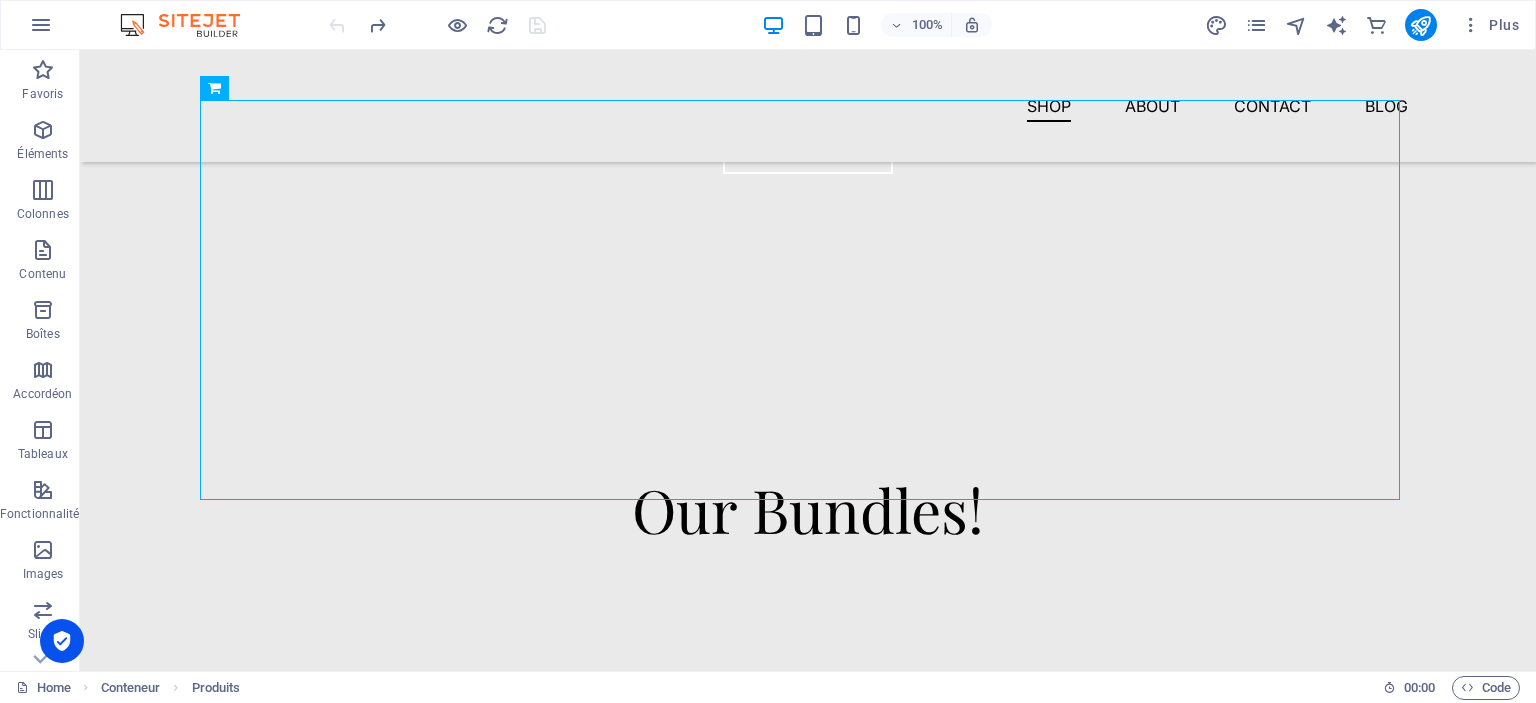 scroll, scrollTop: 436, scrollLeft: 0, axis: vertical 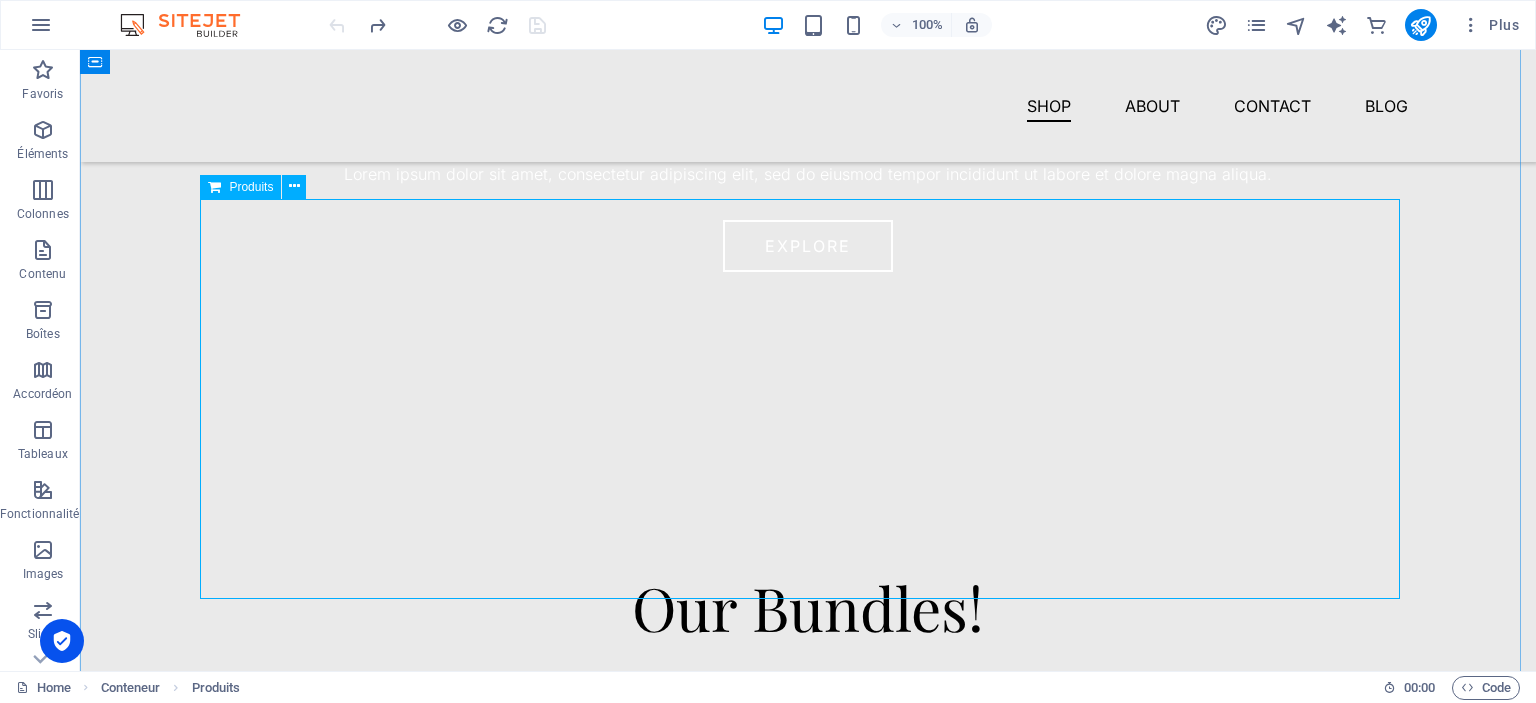 click on "Produits" at bounding box center [240, 187] 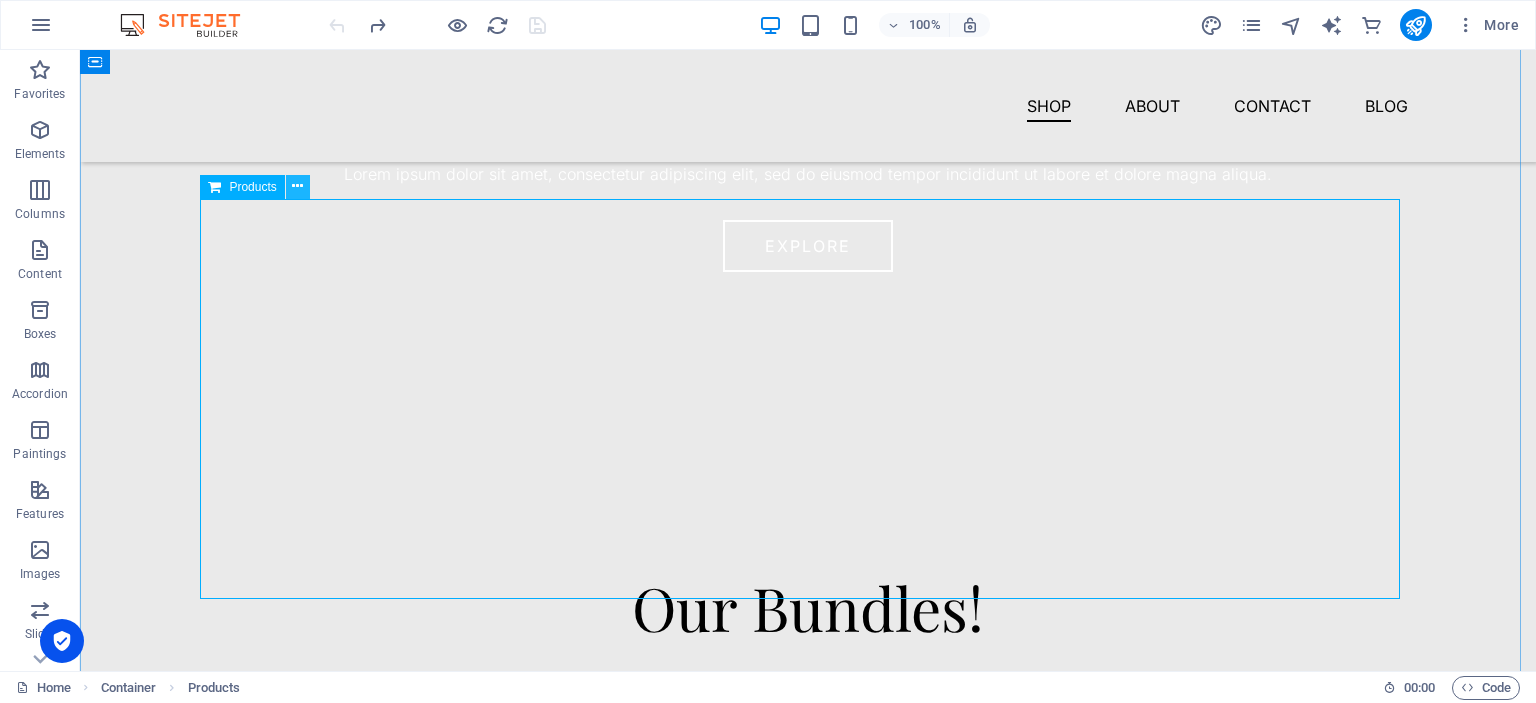 click at bounding box center [297, 186] 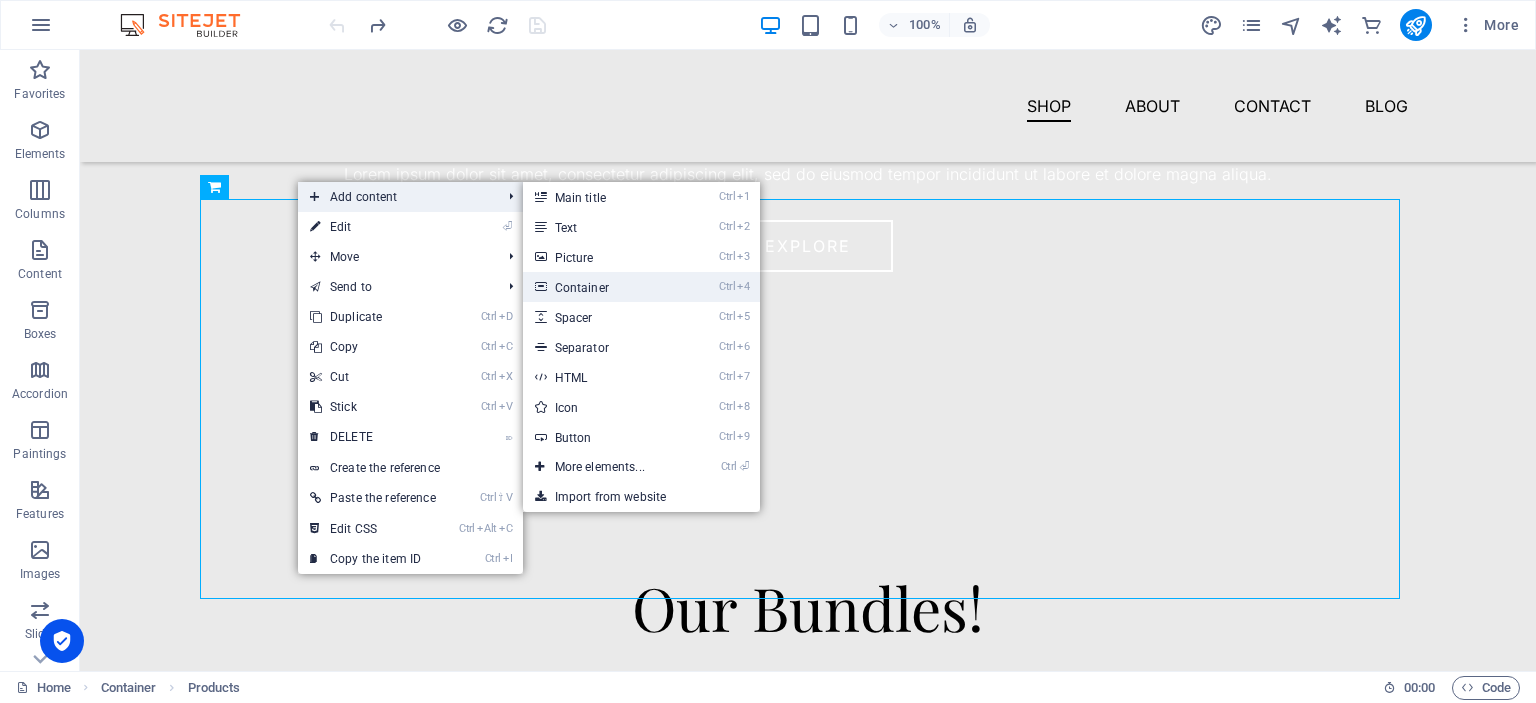 click on "Container" at bounding box center (582, 288) 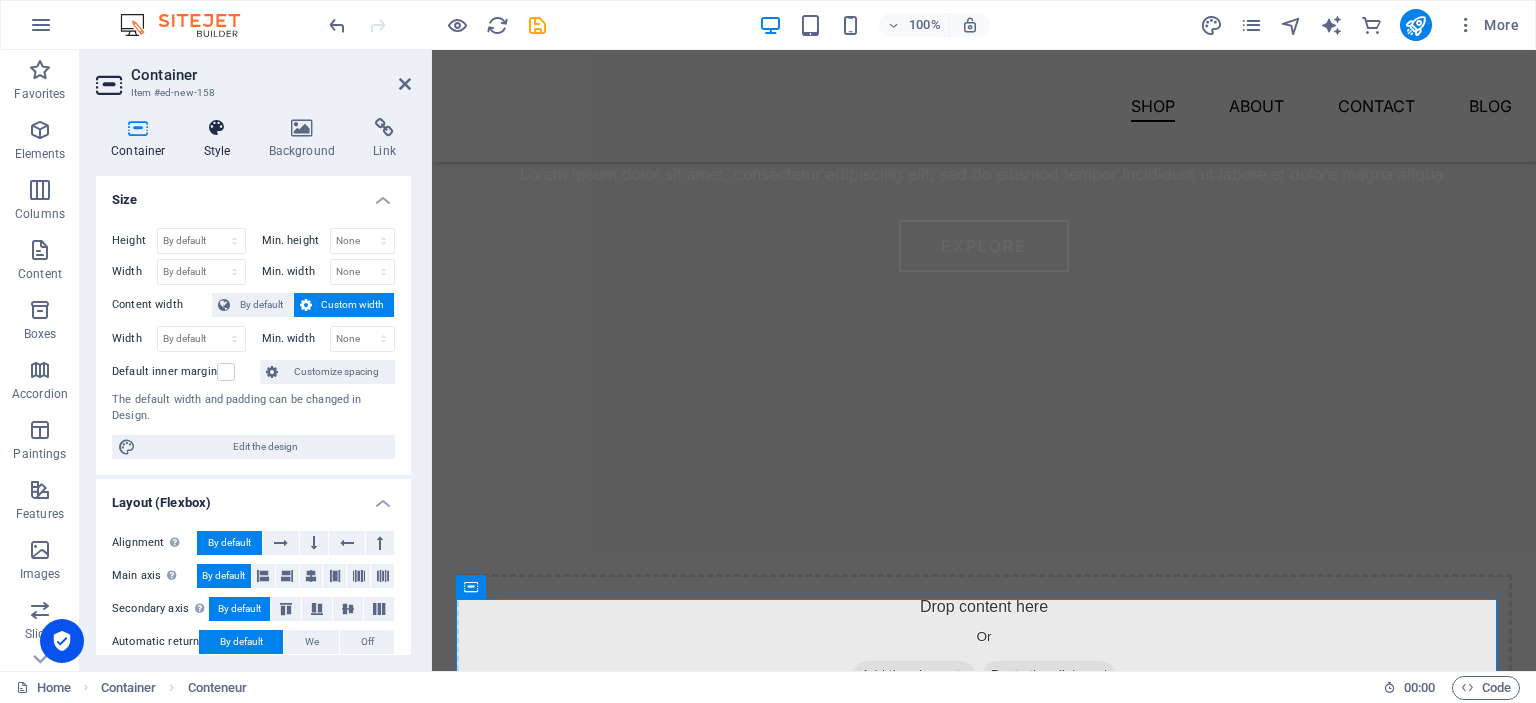 click at bounding box center [217, 128] 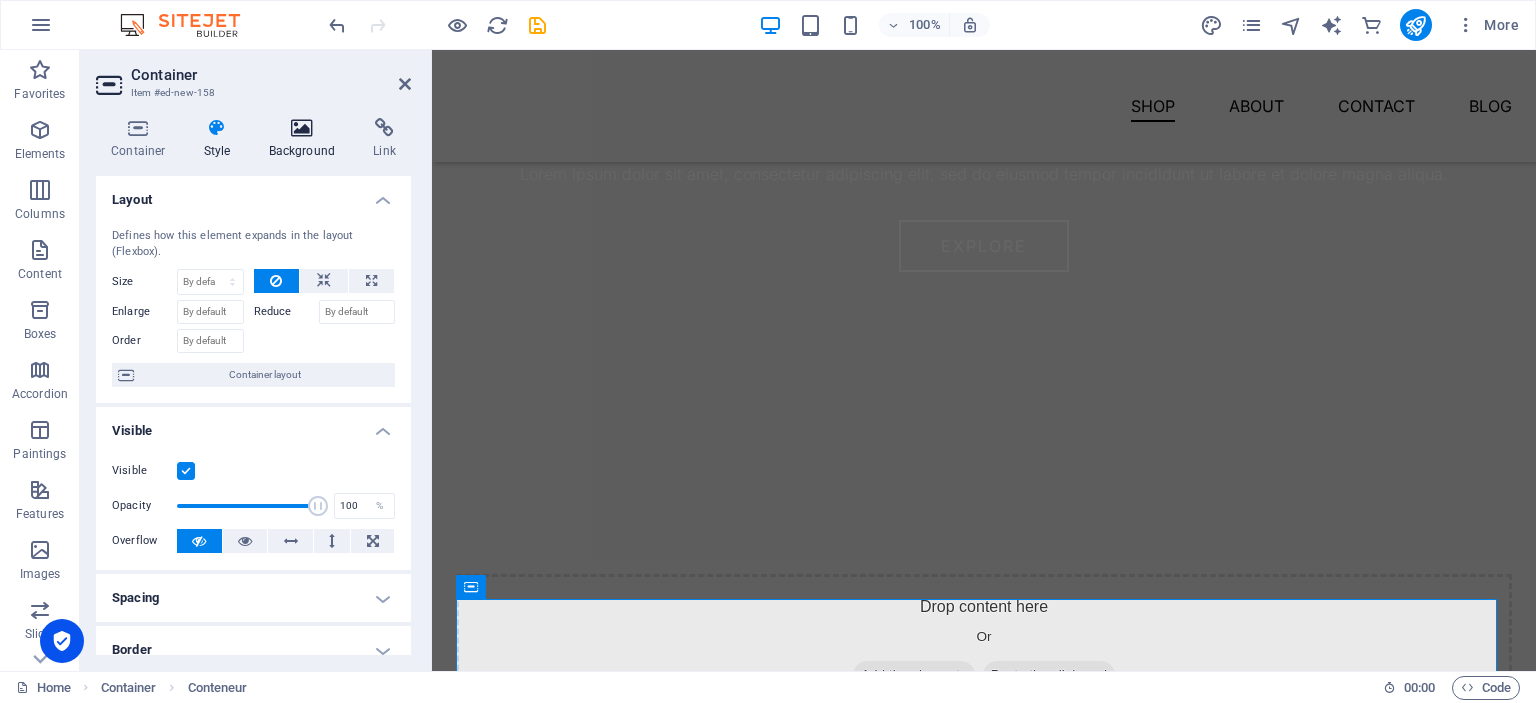 click at bounding box center (302, 128) 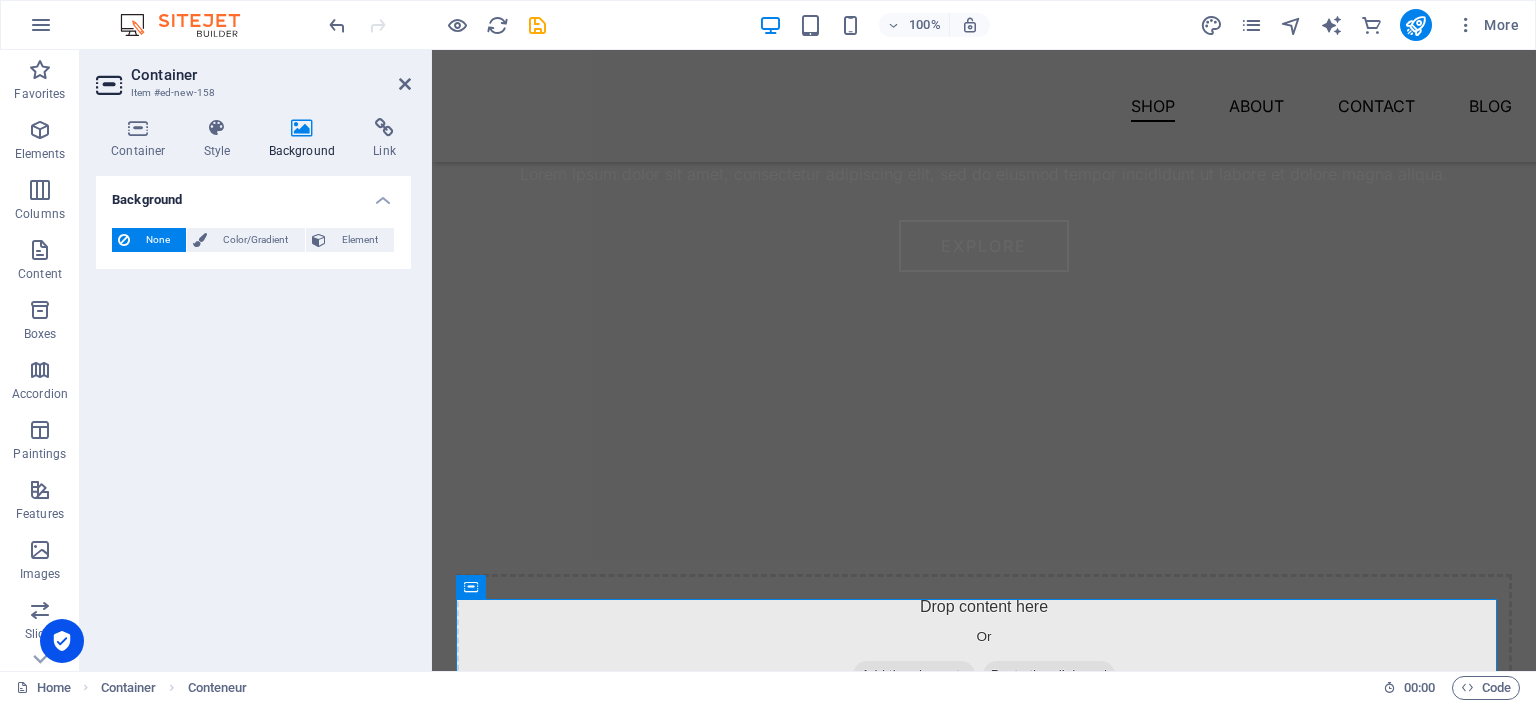click on "Container Style Background Link Size Height By default px rem % vh VW Min. height None px rem % vh VW Width By default px rem % em vh VW Min. width None px rem % vh VW Content width By default Custom width Width By default px rem % em vh VW Min. width None px rem % vh VW Default inner margin Customize spacing The default width and padding can be changed in Design. Edit the design Layout (Flexbox) Alignment Determines the direction of the axis (flex). By default Main axis Determines how elements should behave along the main axis of this container (justify content) By default Secondary axis Controls the vertical direction of the element inside the container (align-items). By default Automatic return By default We Off Fill Controls the distances and direction of elements on the Y axis across multiple lines (align-content). By default Accessibility ARIA helps assistive technologies (like screen readers) to understand the role, state, and behavior of web elements Role None Alert Article Banner How" at bounding box center [253, 386] 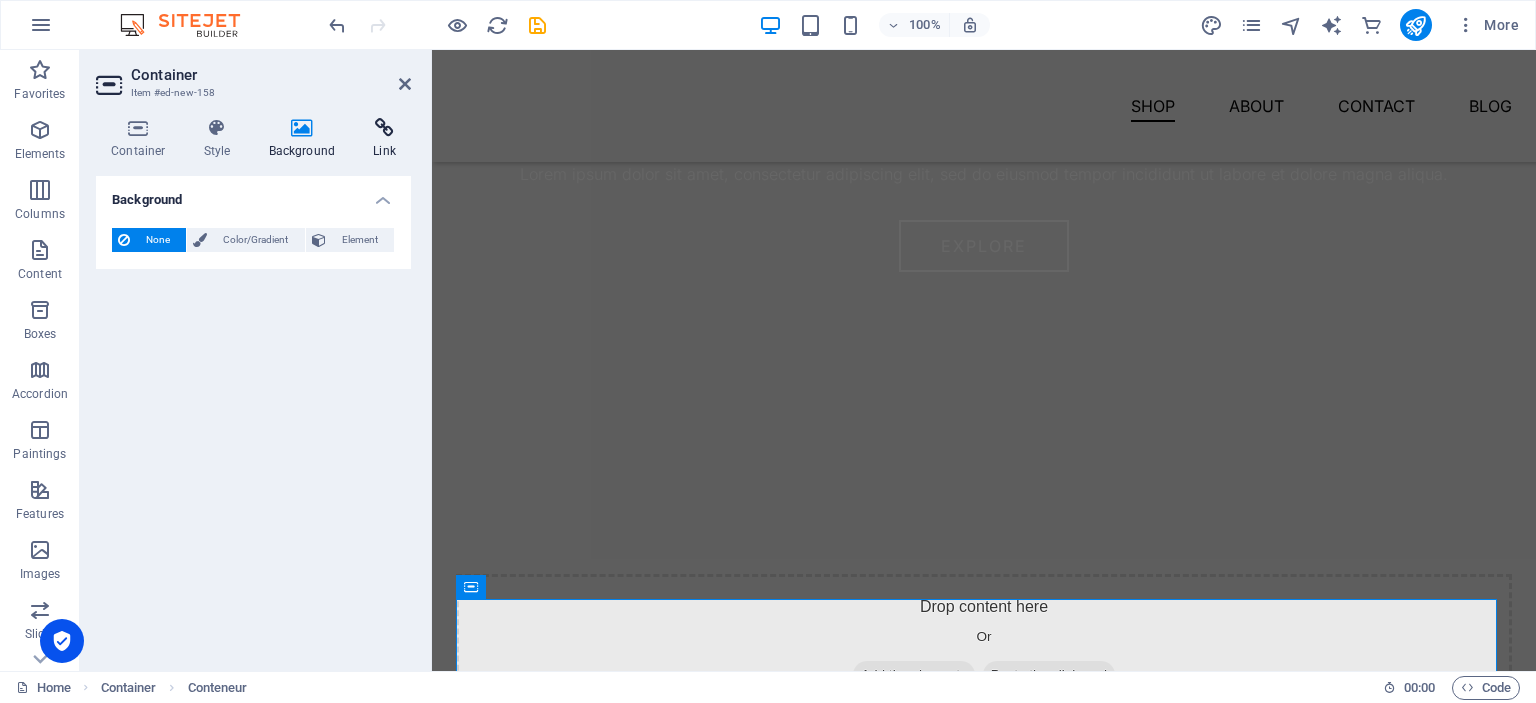 click at bounding box center [384, 128] 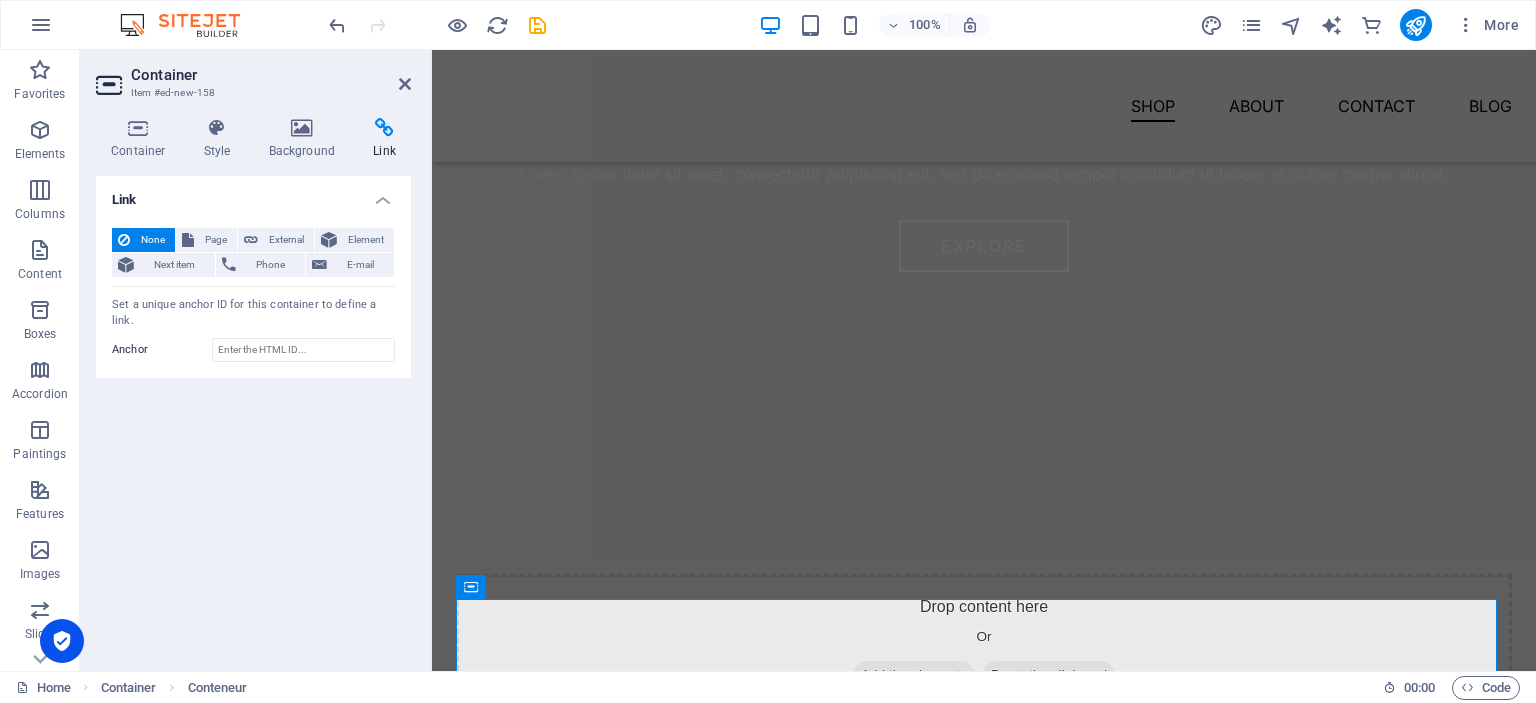 click at bounding box center [384, 128] 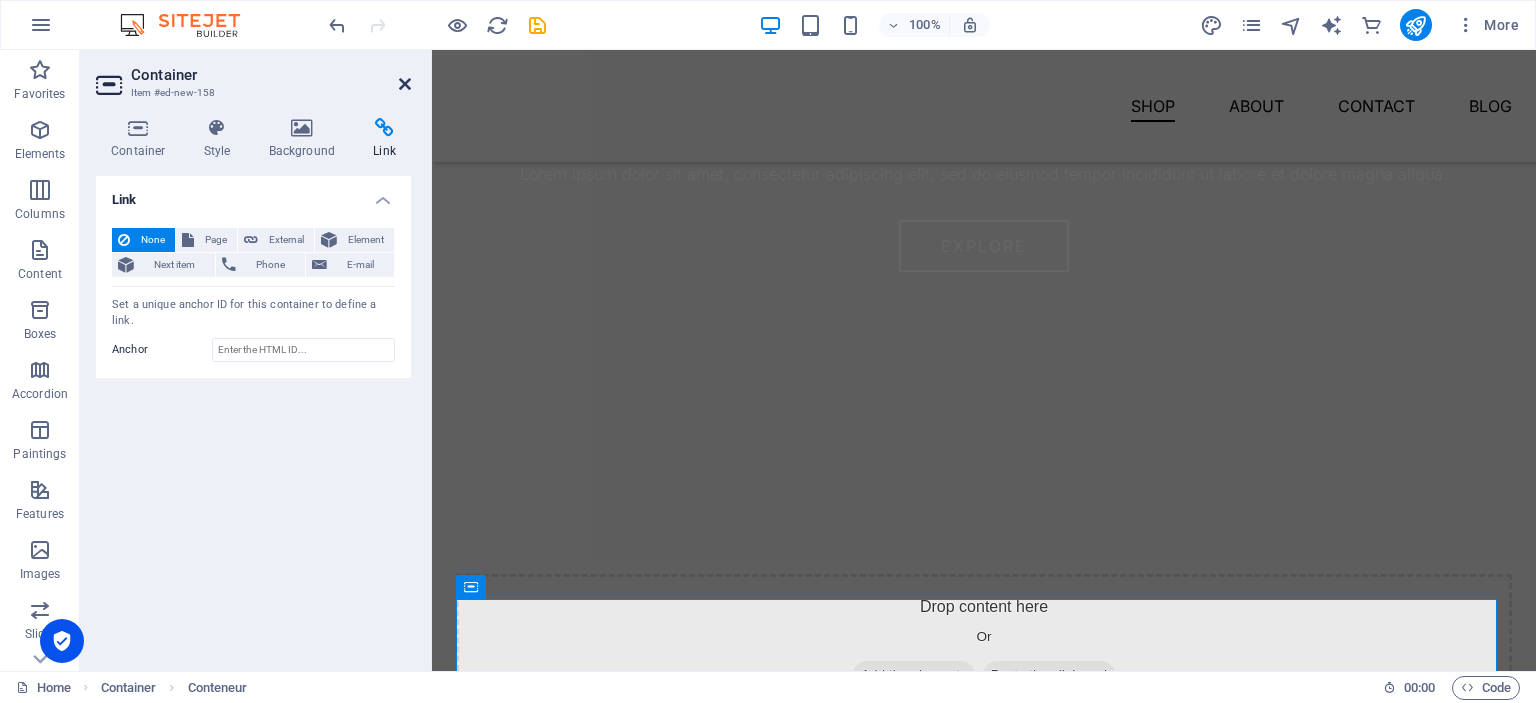 click at bounding box center (405, 84) 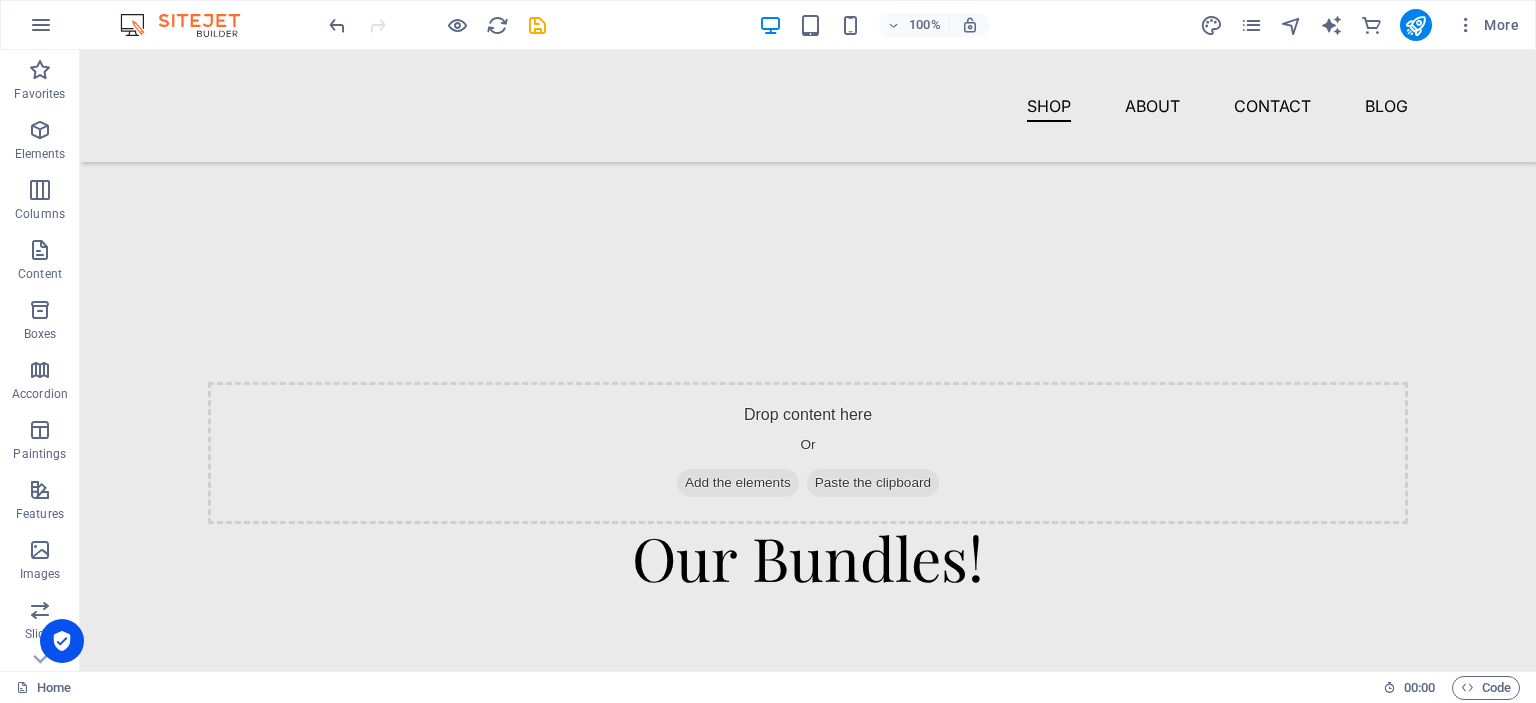 scroll, scrollTop: 680, scrollLeft: 0, axis: vertical 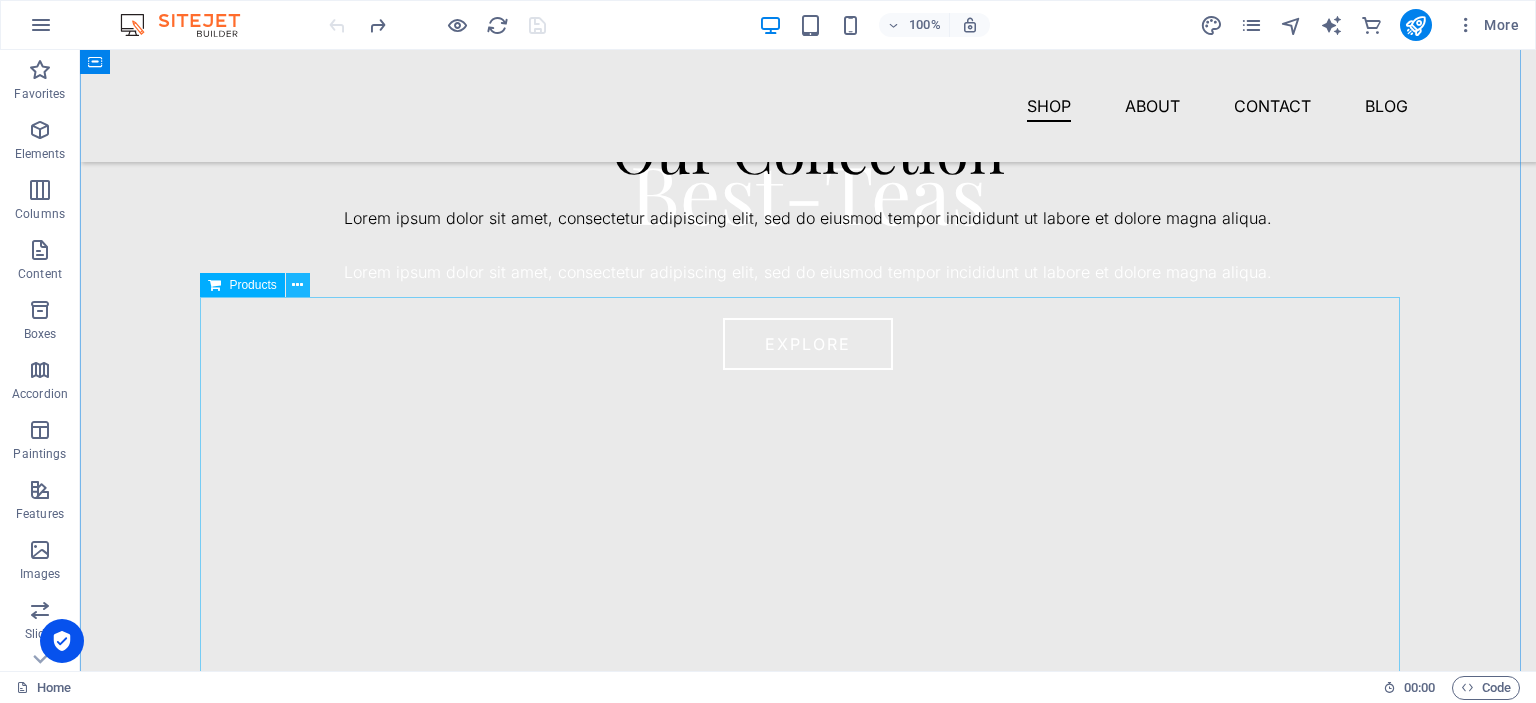 click at bounding box center [297, 285] 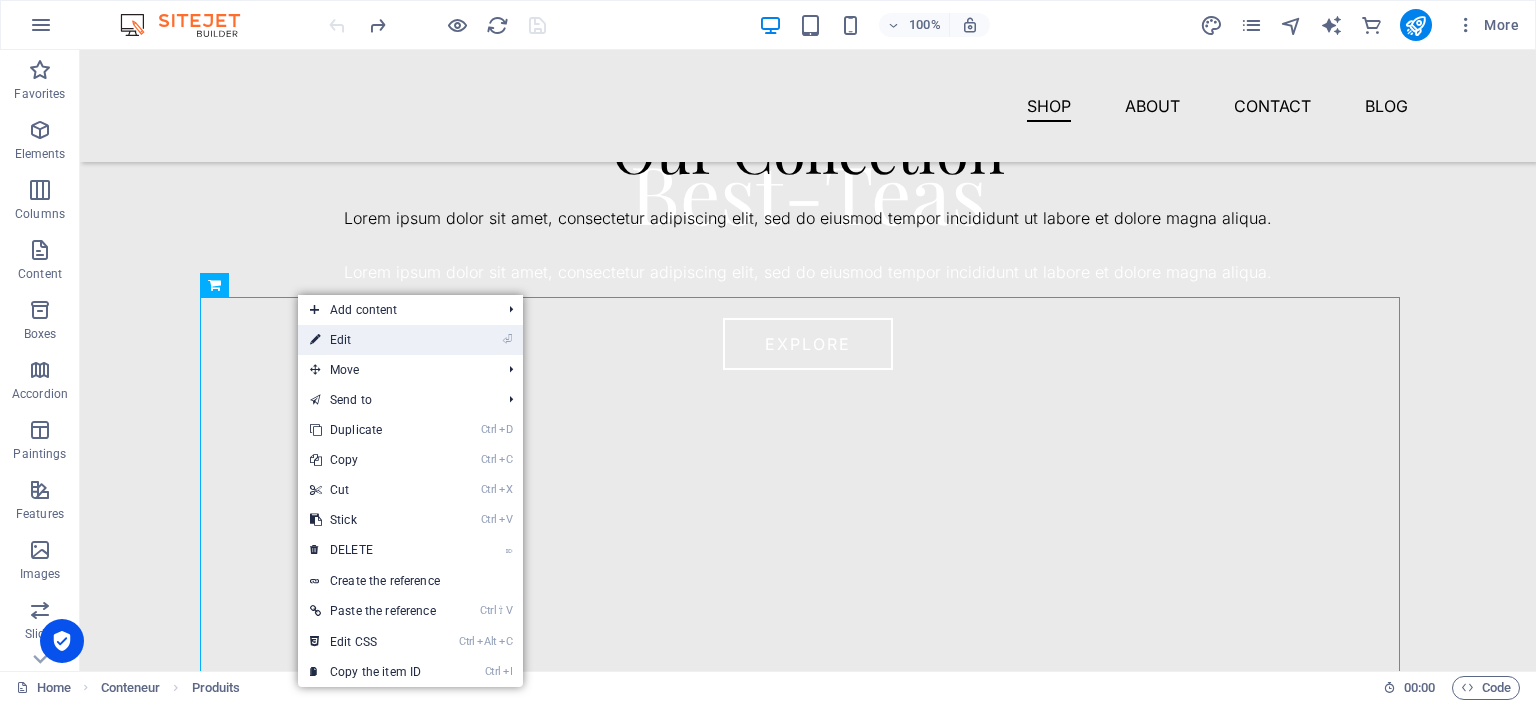 click on "⏎ Edit" at bounding box center (373, 340) 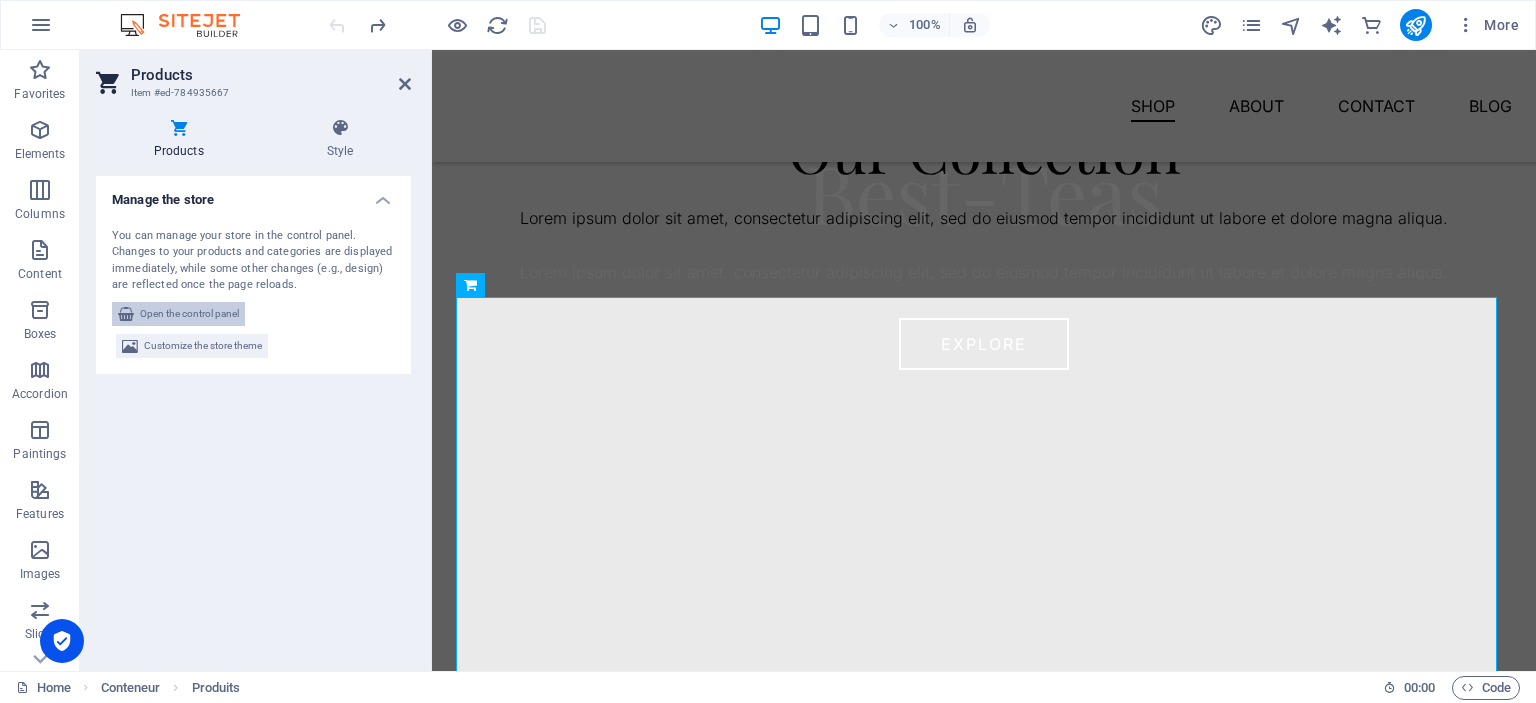 click on "Open the control panel" at bounding box center (189, 313) 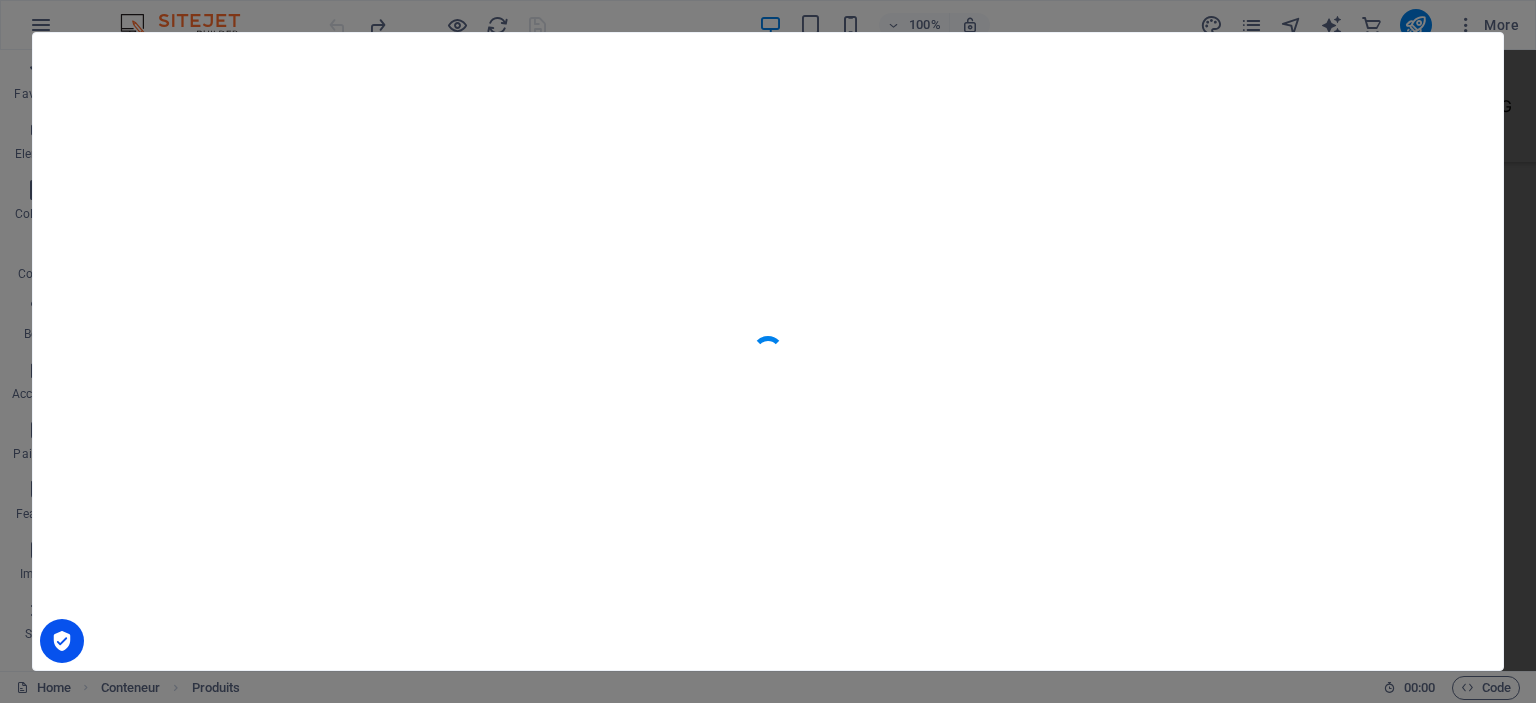click at bounding box center (768, 351) 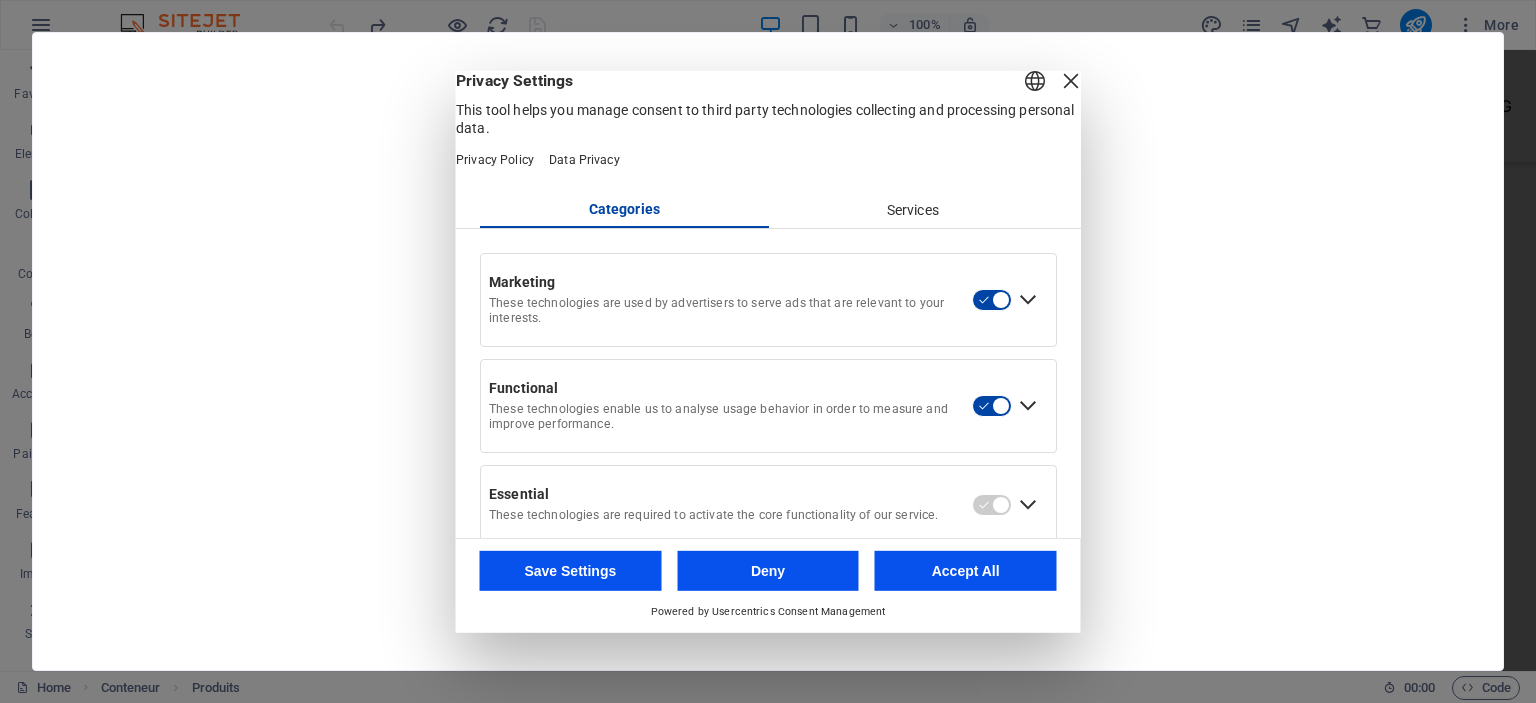 scroll, scrollTop: 52, scrollLeft: 0, axis: vertical 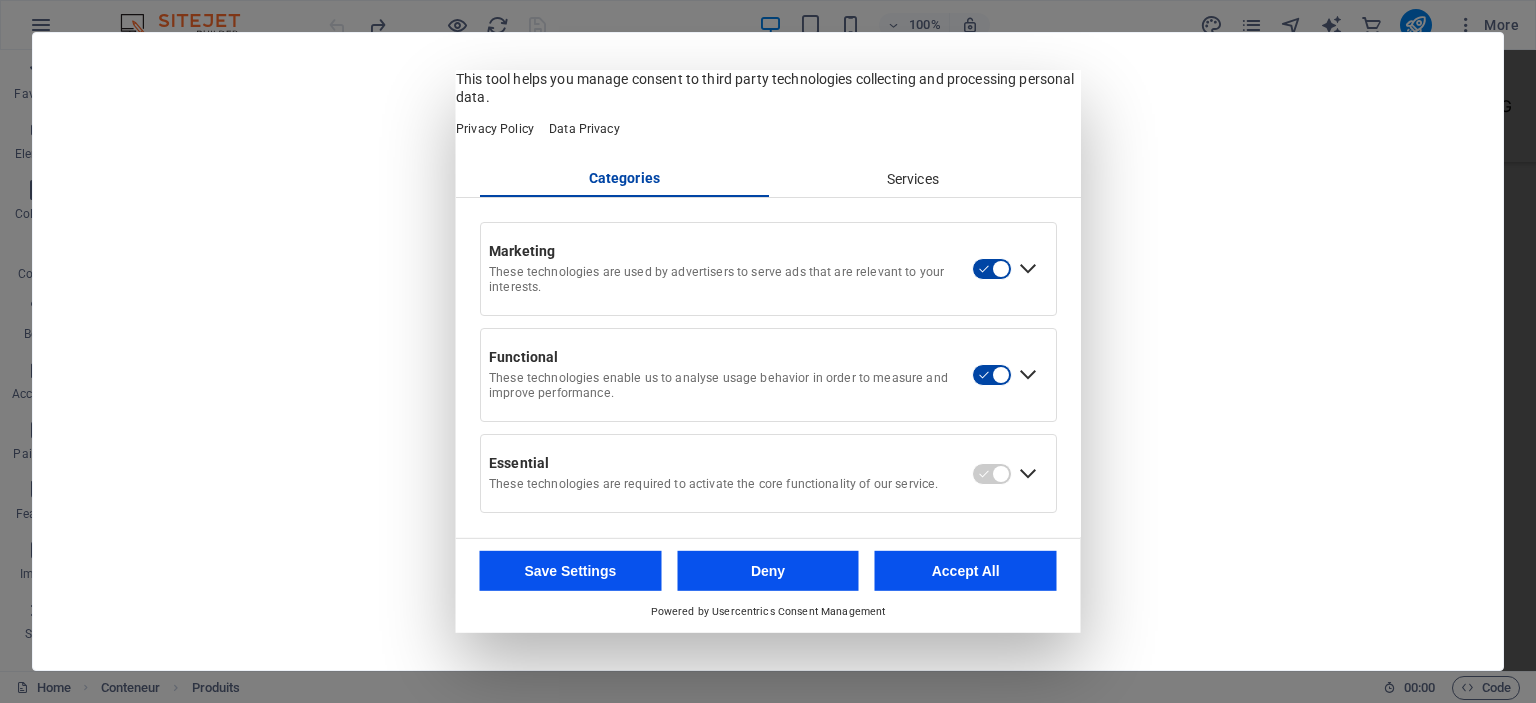 click on "Services" at bounding box center [912, 179] 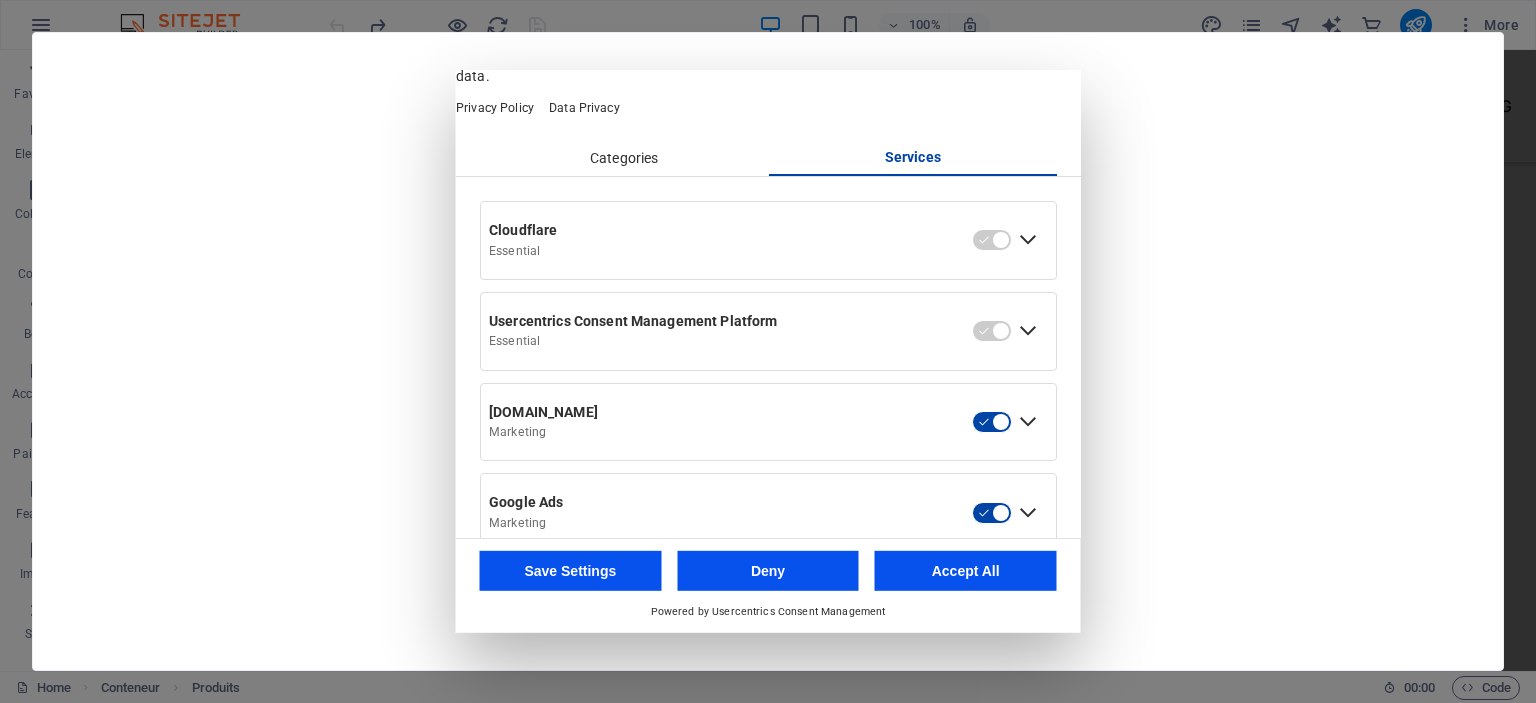 click on "Categories" at bounding box center (624, 158) 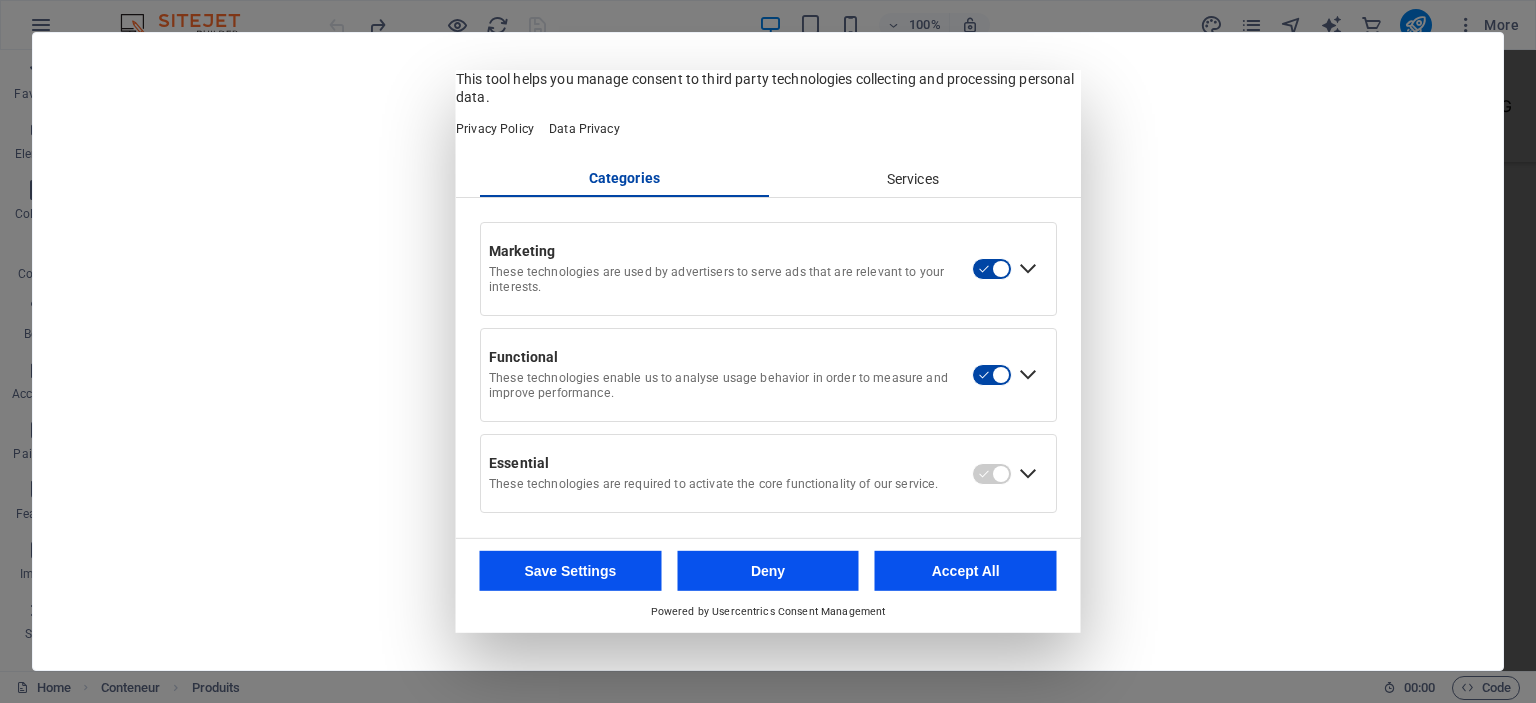 click on "Services" at bounding box center (912, 179) 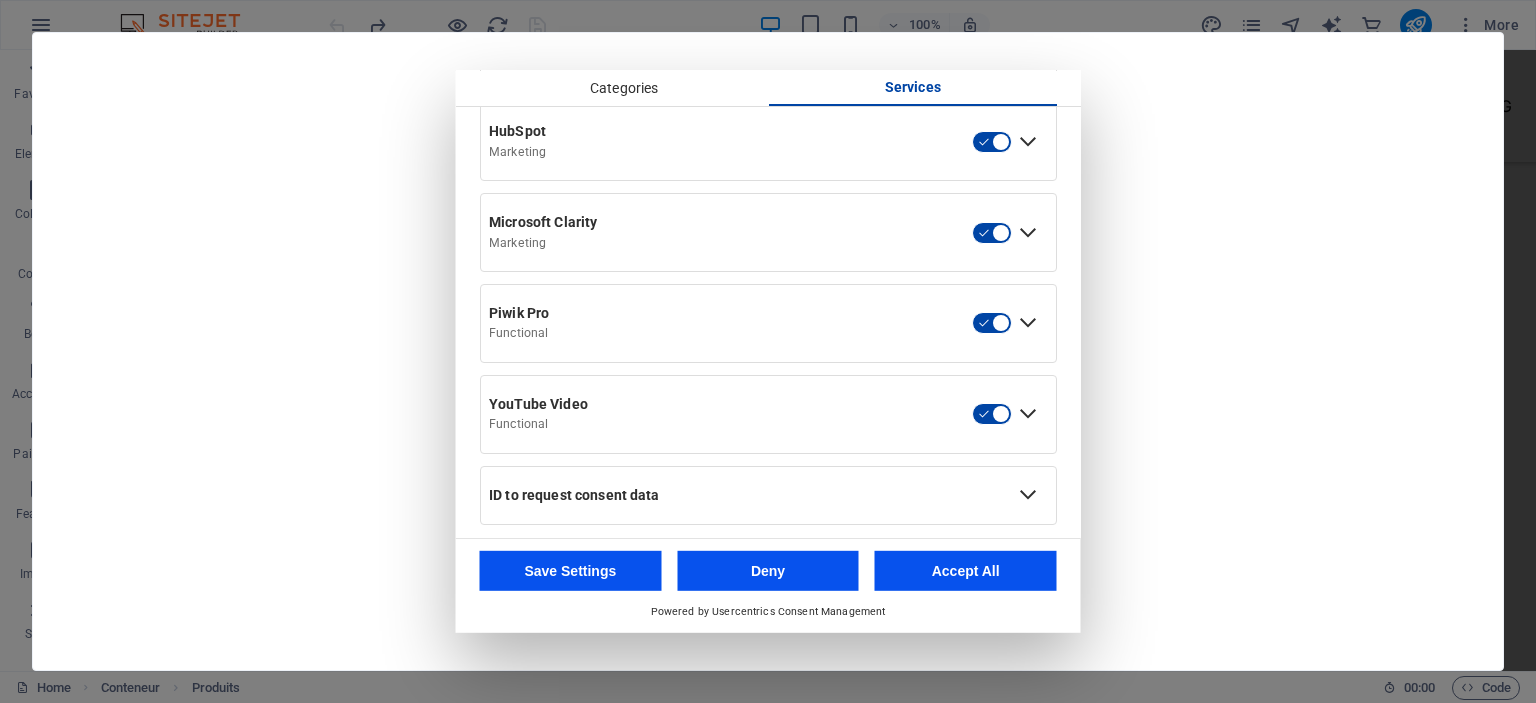 scroll, scrollTop: 996, scrollLeft: 0, axis: vertical 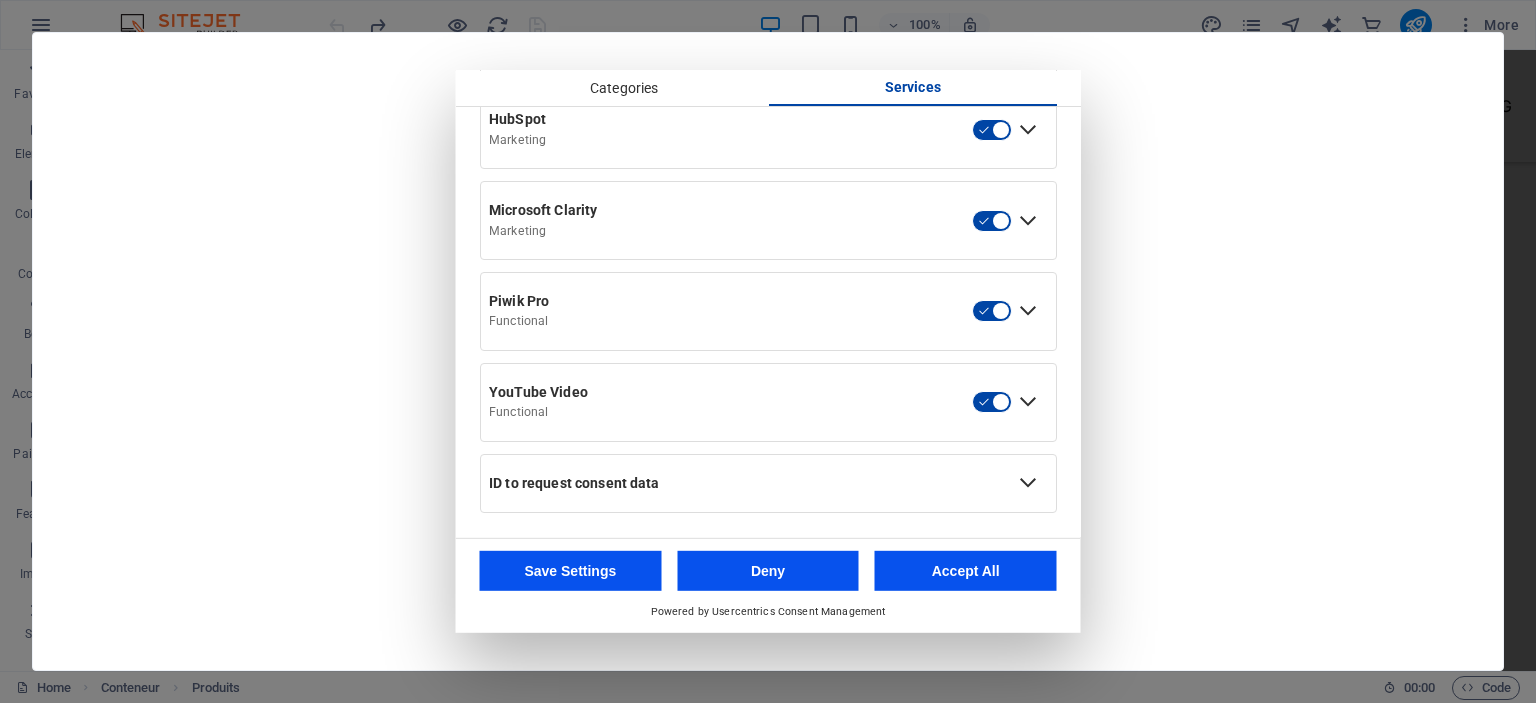 drag, startPoint x: 576, startPoint y: 591, endPoint x: 575, endPoint y: 574, distance: 17.029387 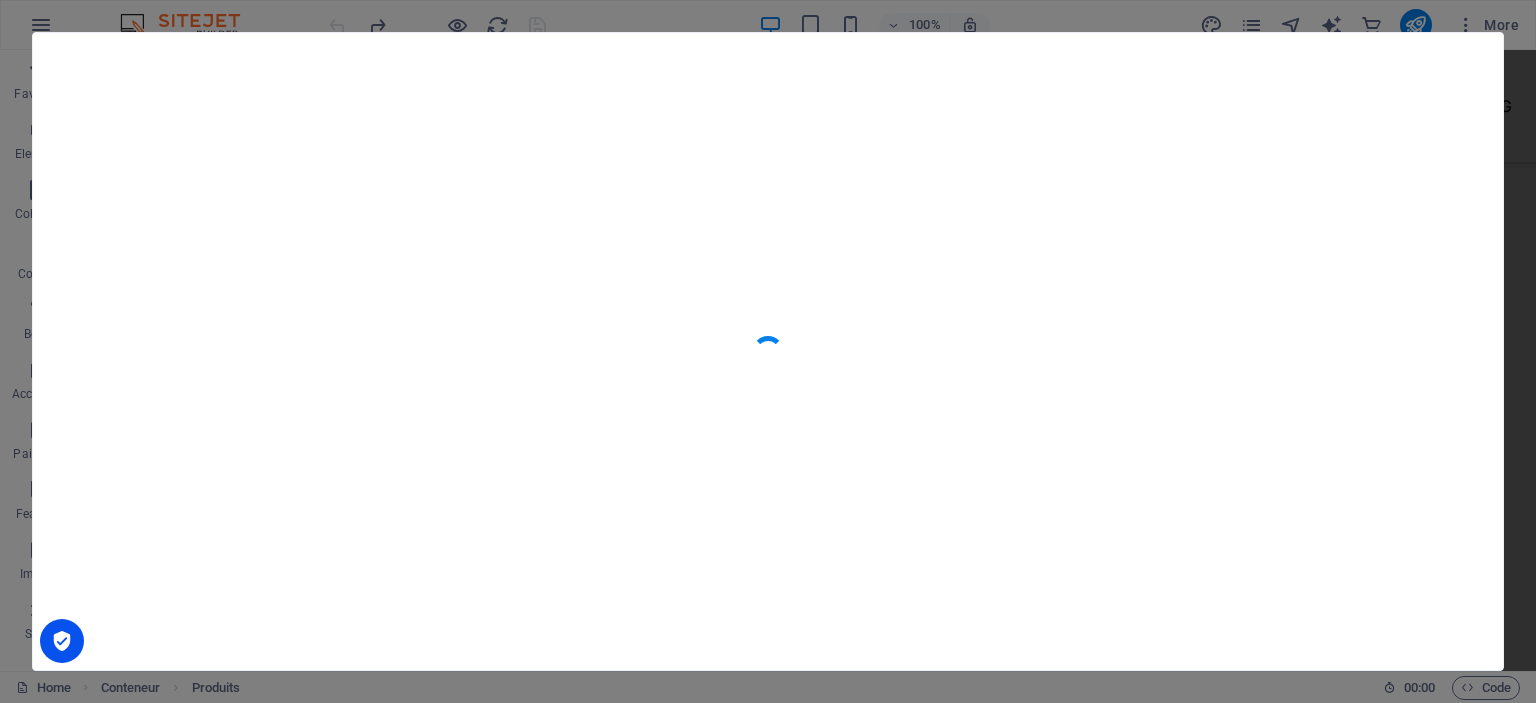 click at bounding box center (768, 351) 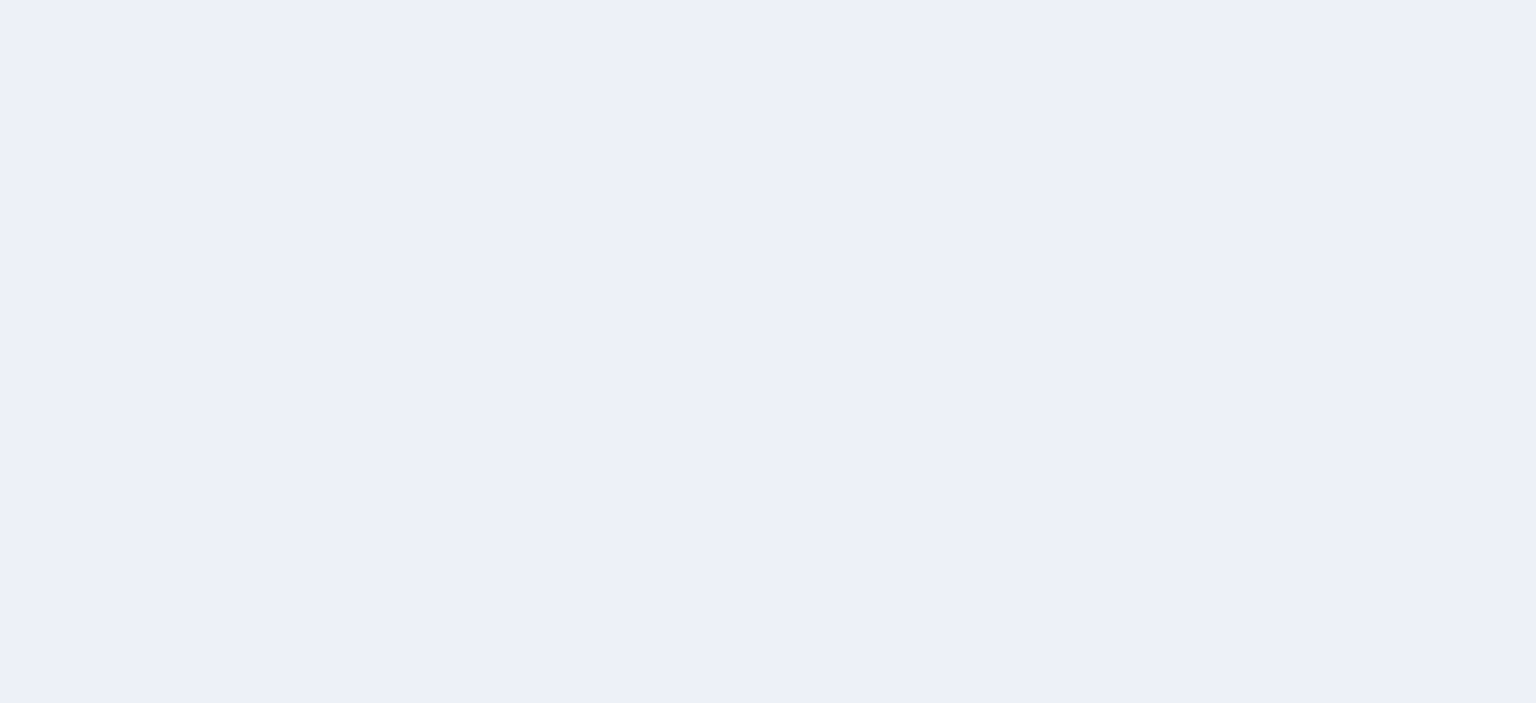 scroll, scrollTop: 0, scrollLeft: 0, axis: both 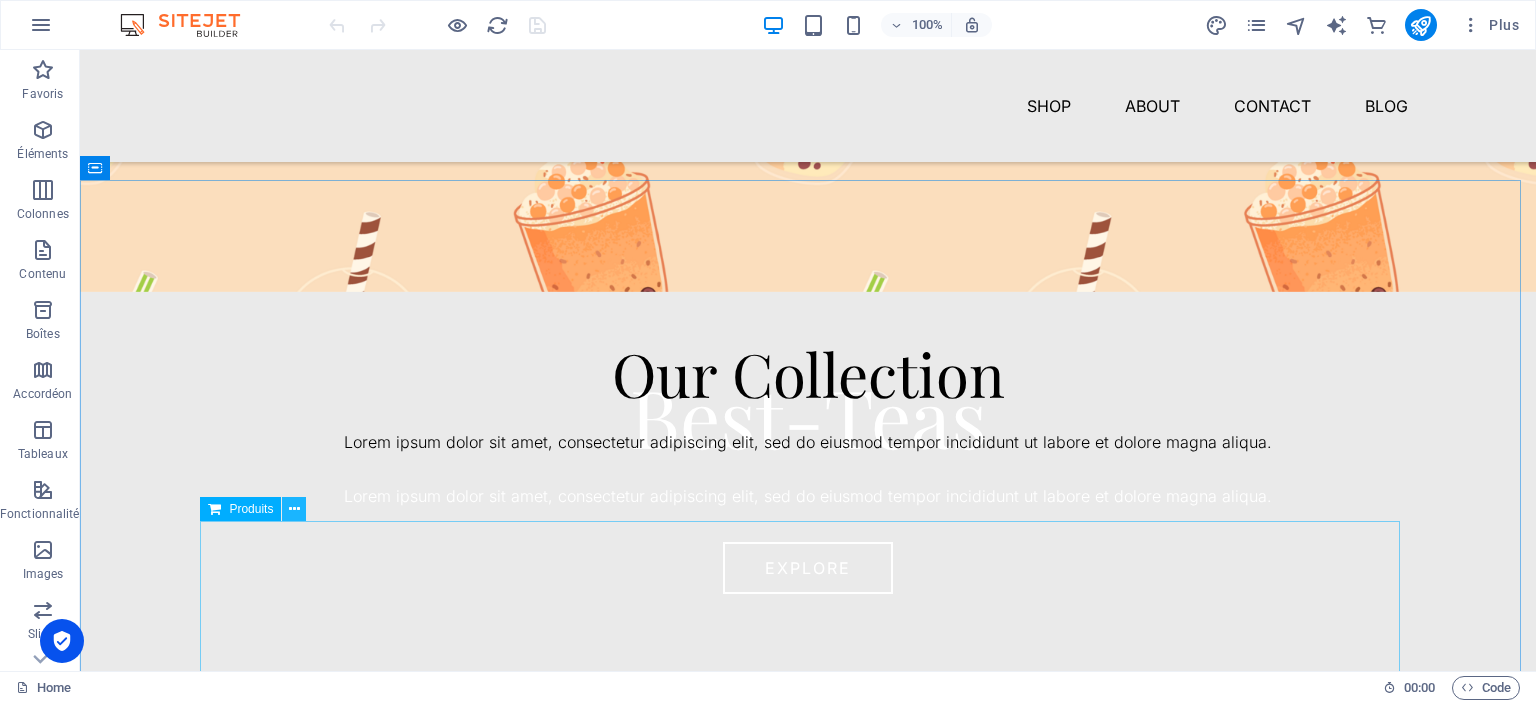 click at bounding box center (294, 509) 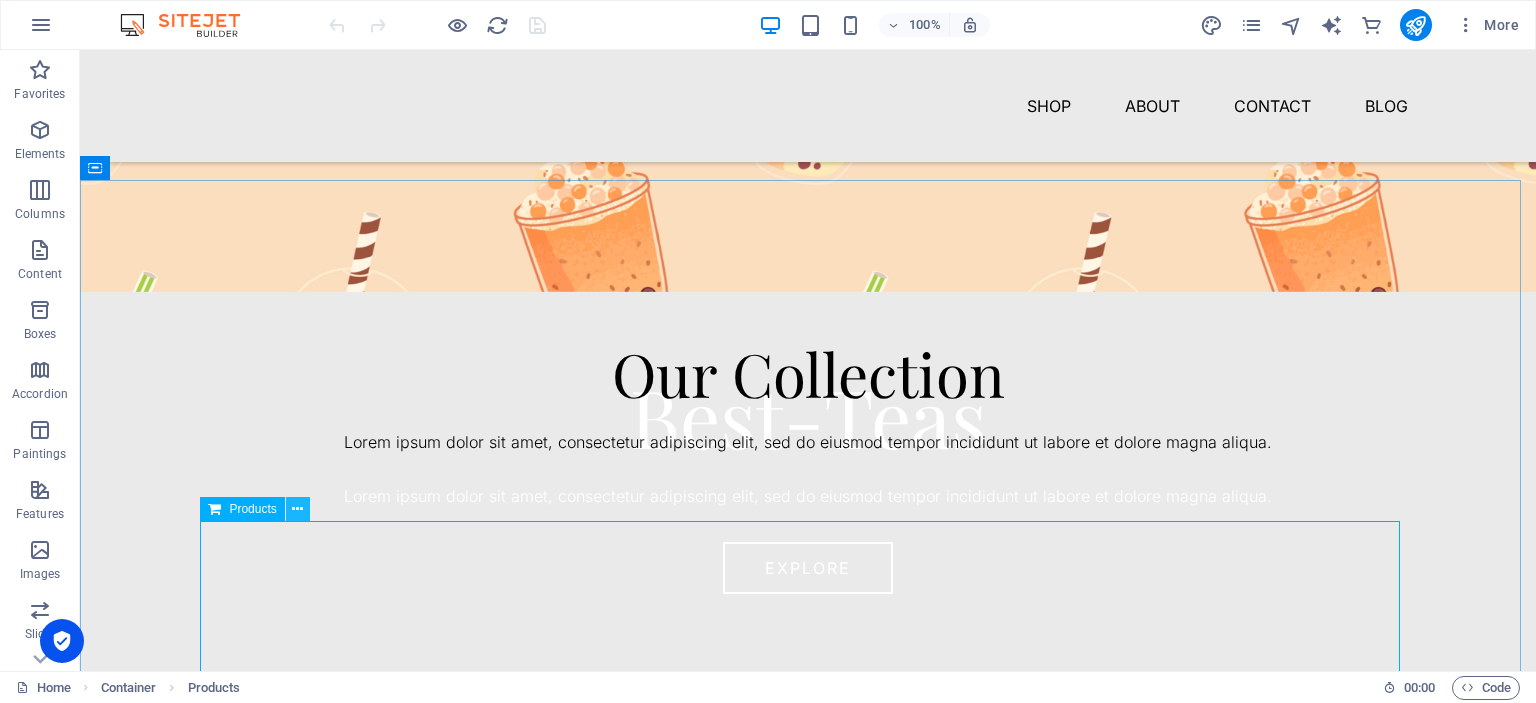 click at bounding box center (297, 509) 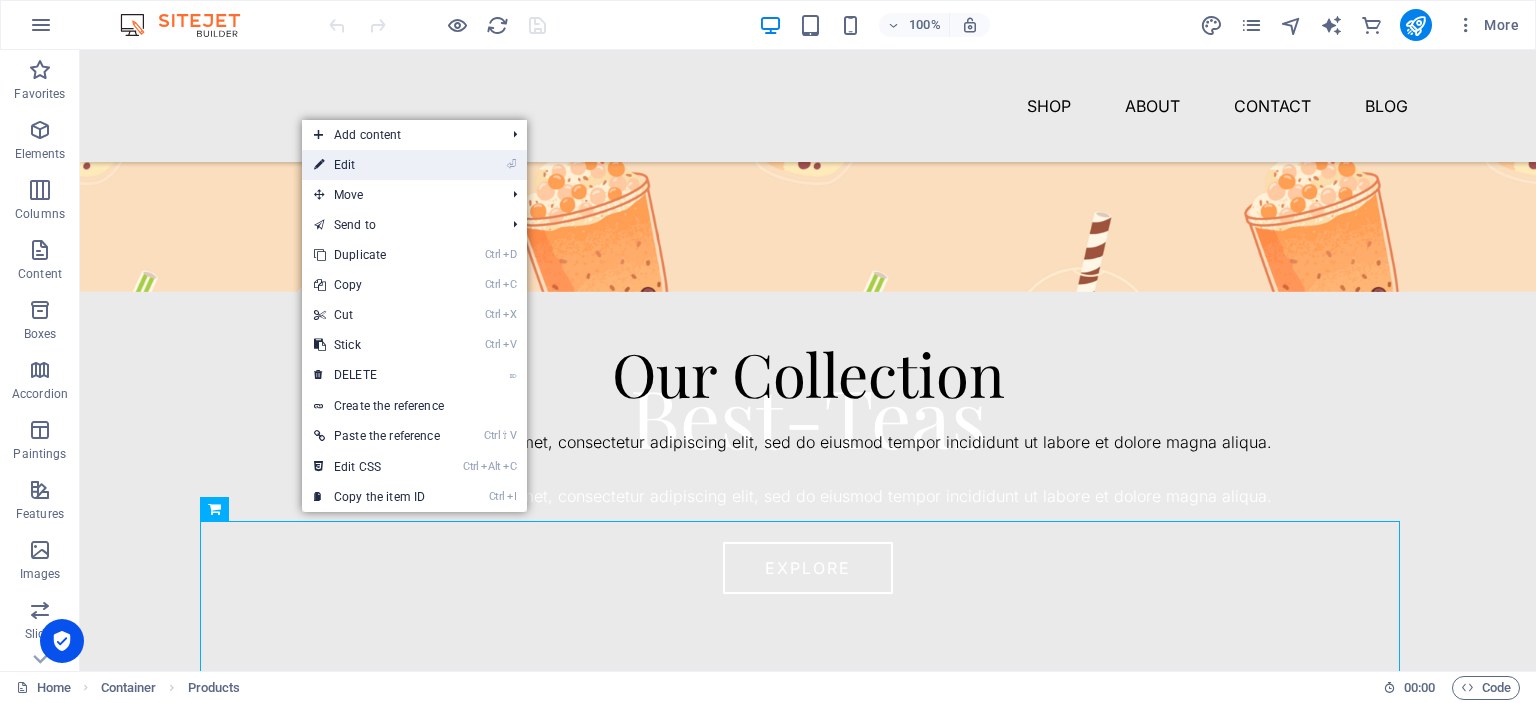 click on "⏎ Edit" at bounding box center (414, 165) 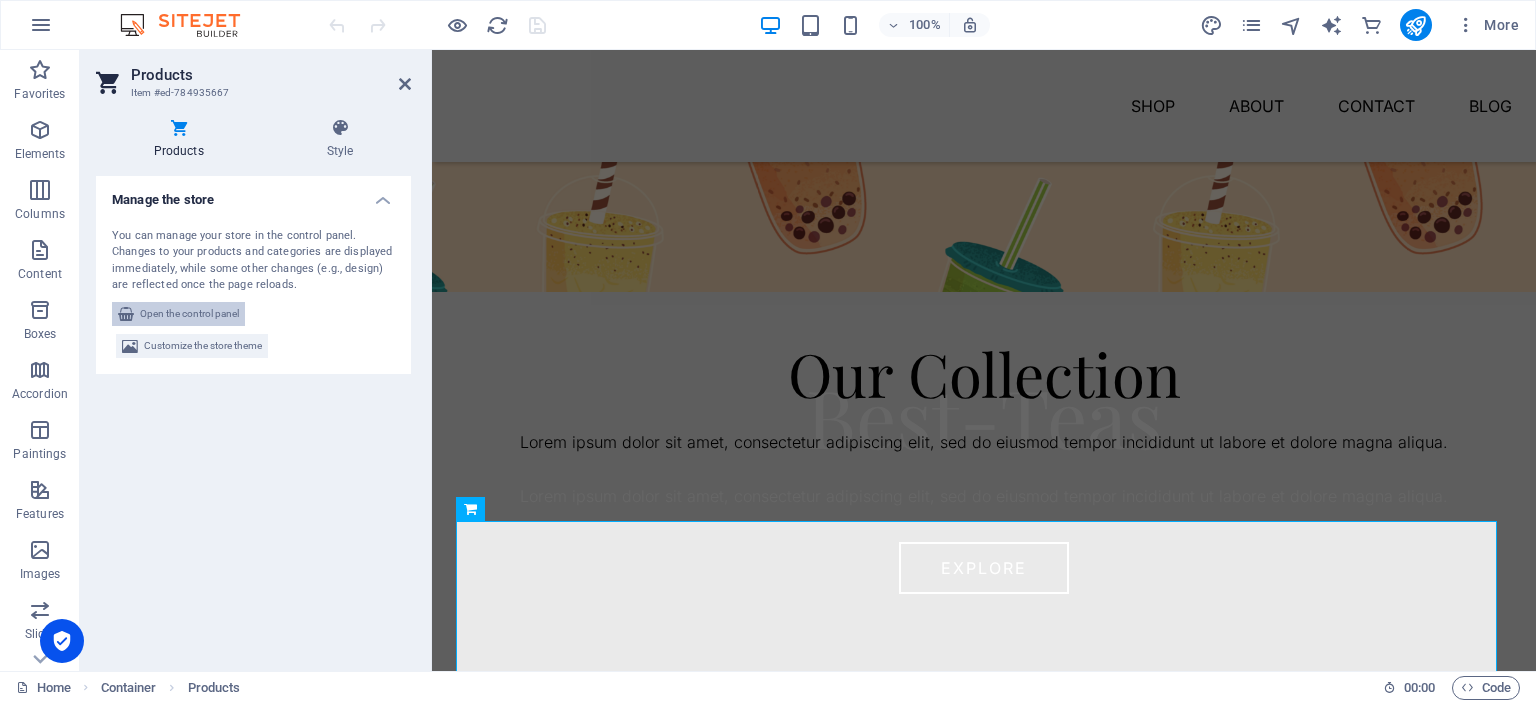 click on "Open the control panel" at bounding box center [189, 313] 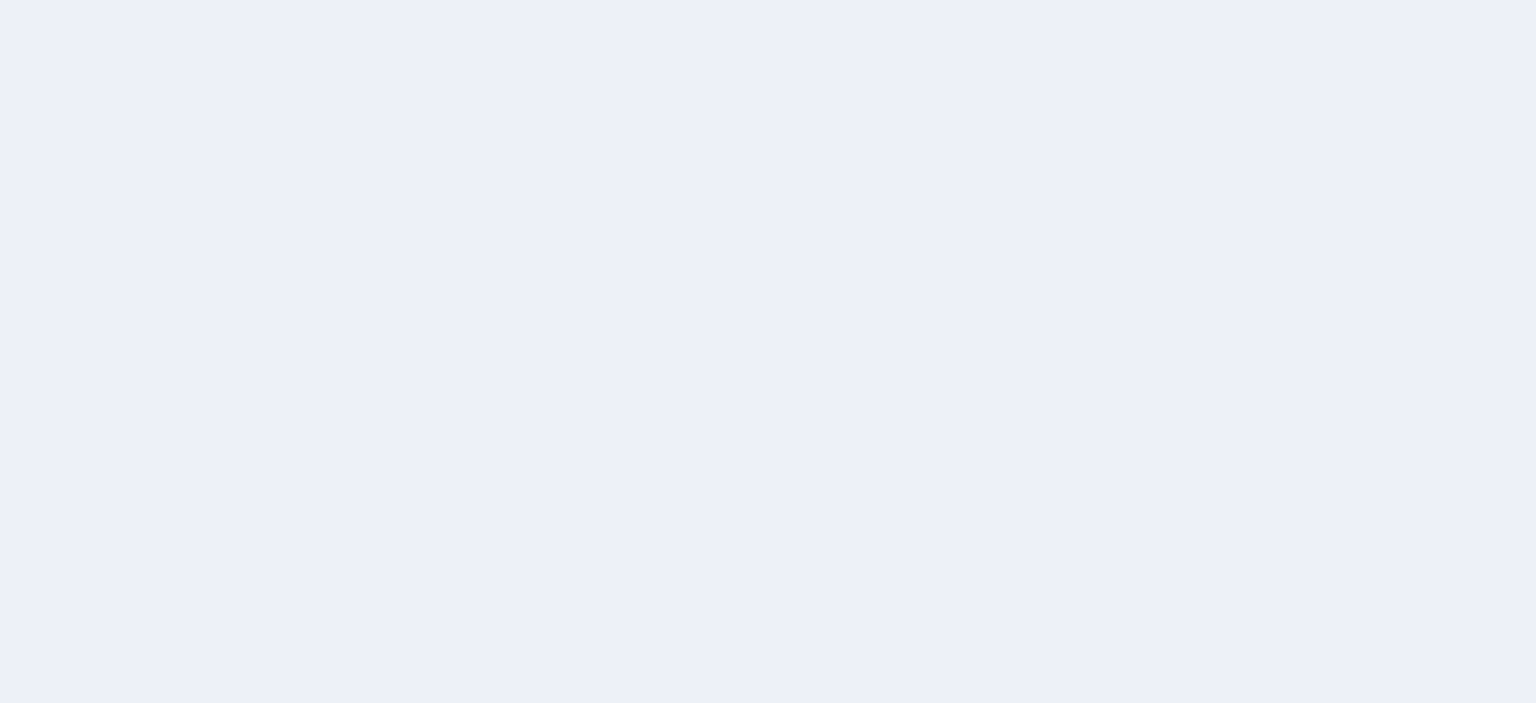 scroll, scrollTop: 0, scrollLeft: 0, axis: both 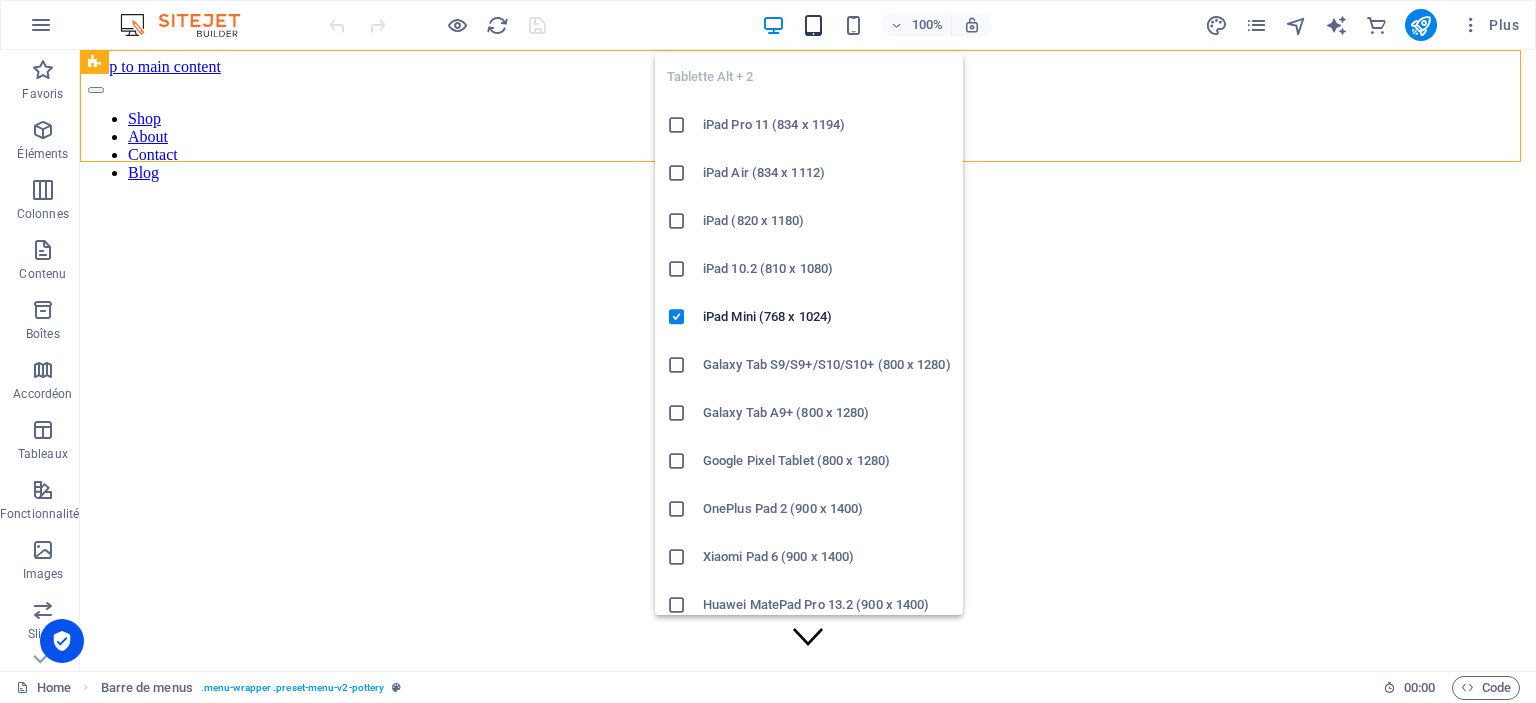 click at bounding box center (813, 25) 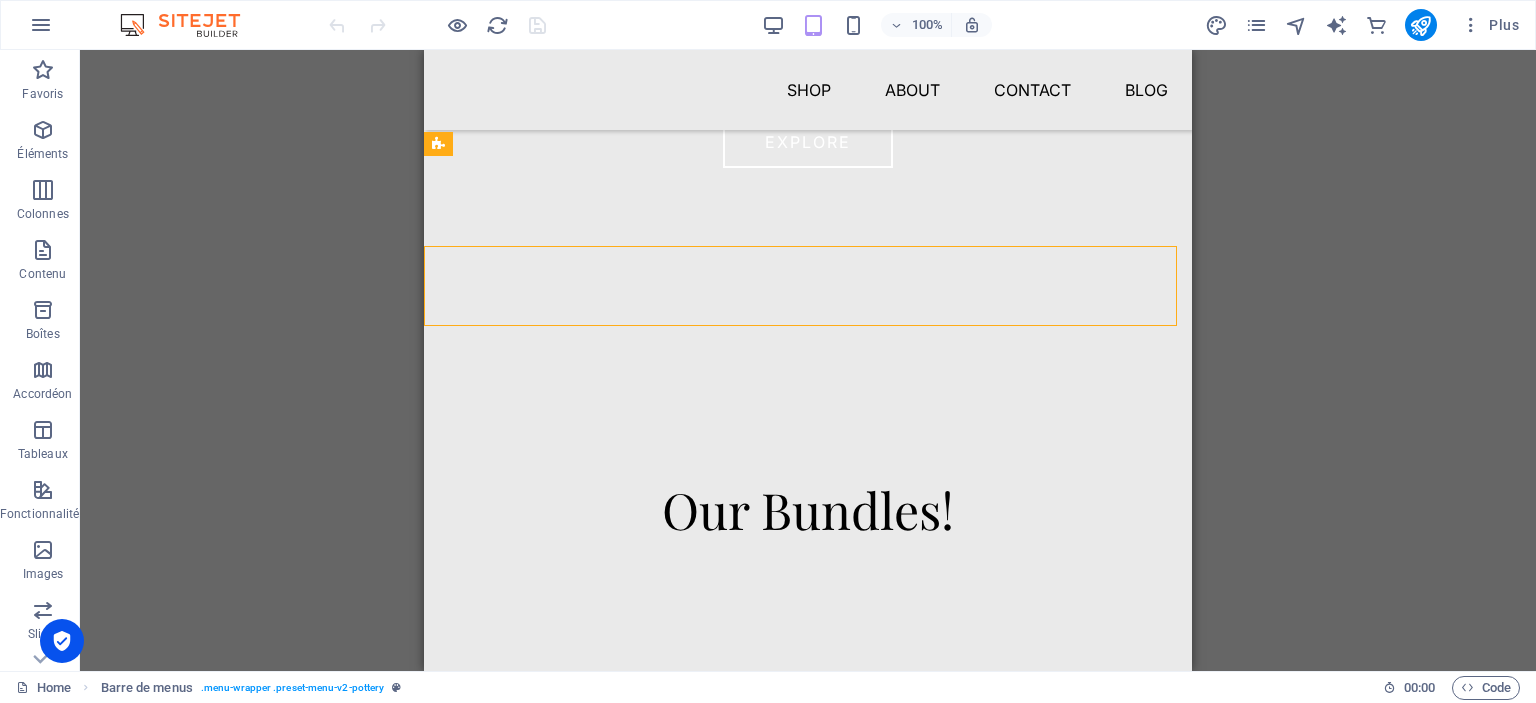scroll, scrollTop: 728, scrollLeft: 0, axis: vertical 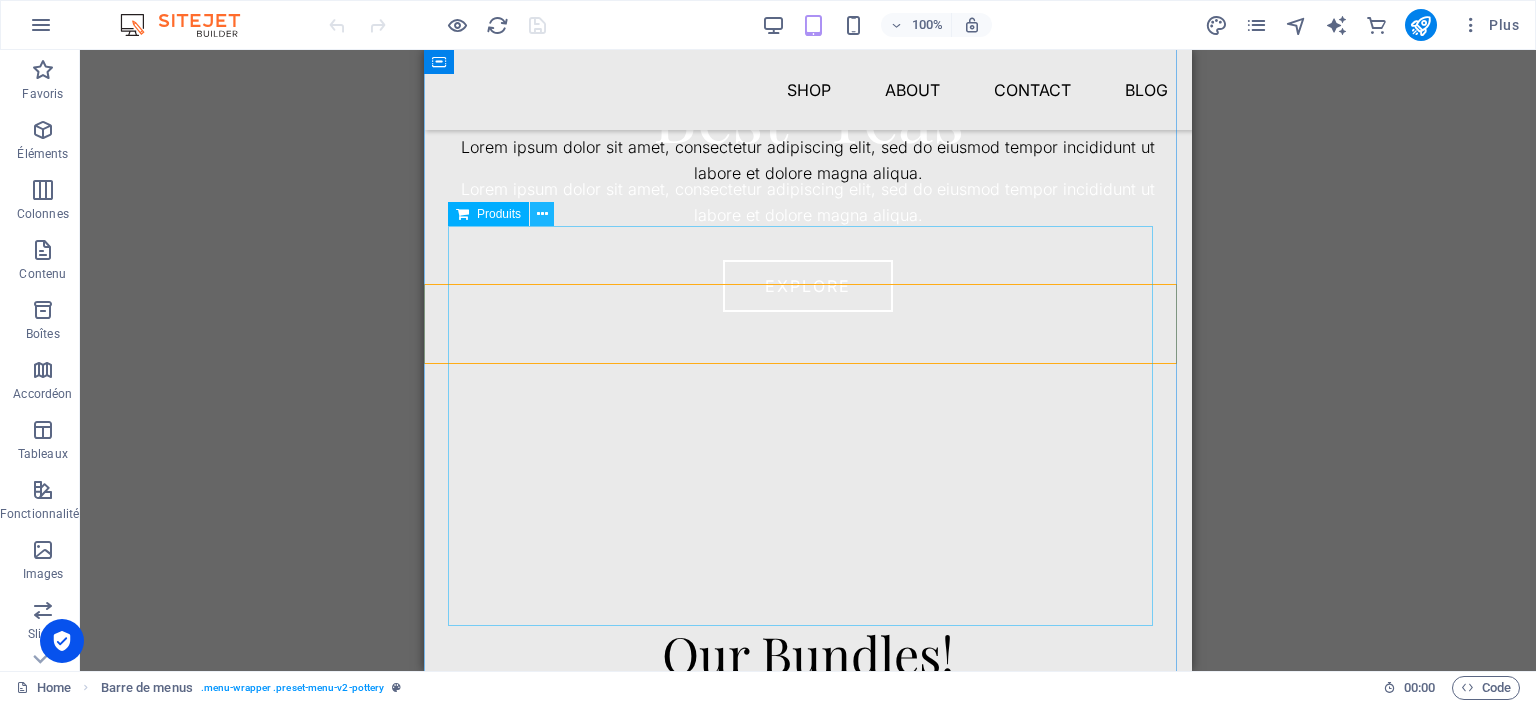 click at bounding box center [542, 214] 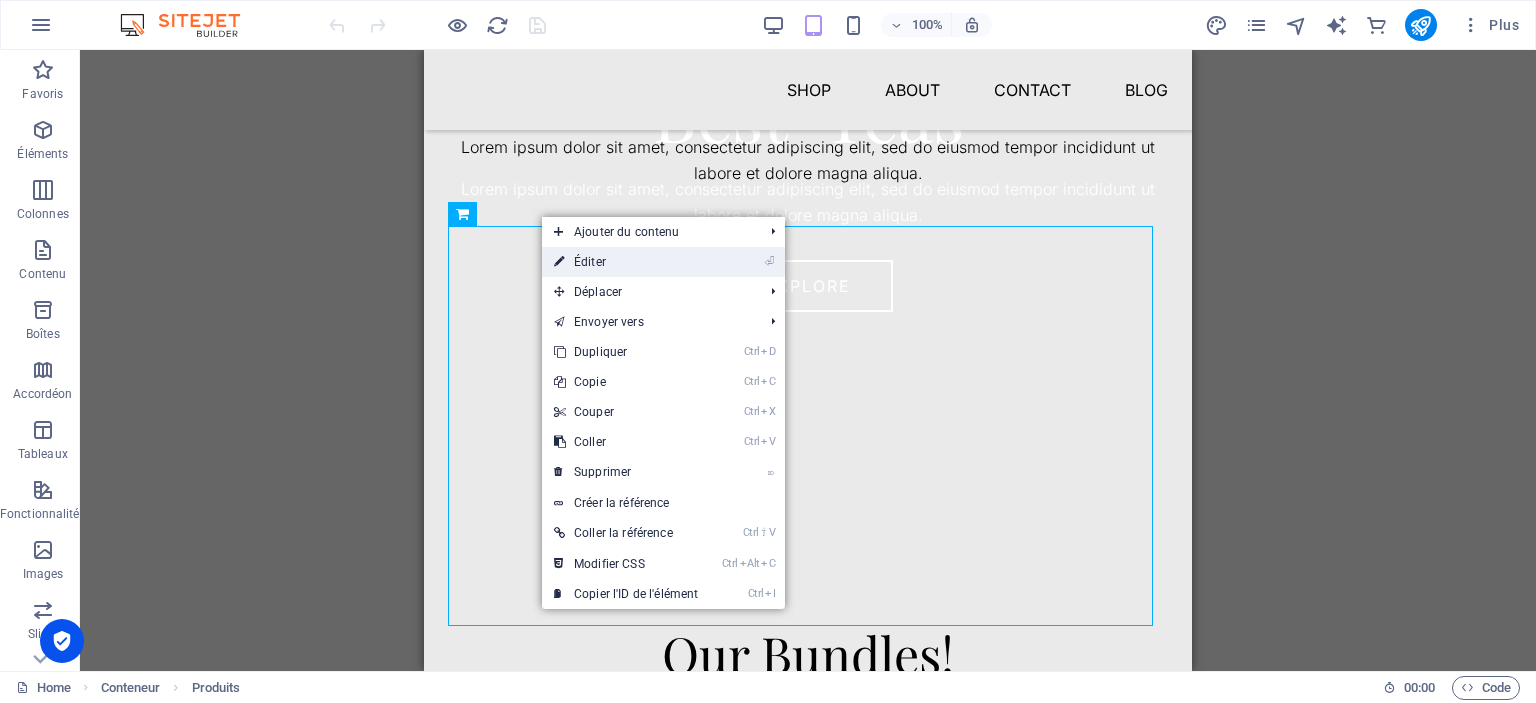 click on "⏎  Éditer" at bounding box center [626, 262] 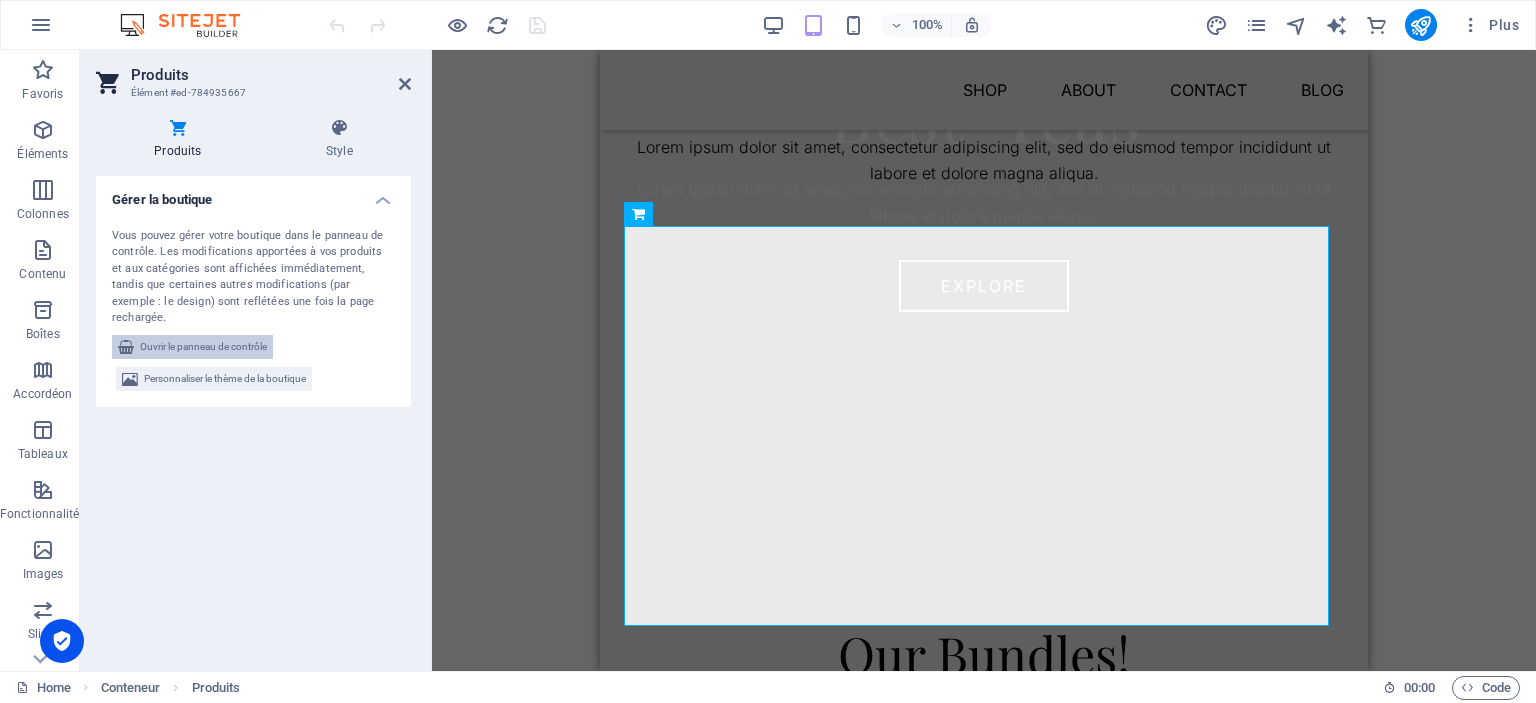 click on "Ouvrir le panneau de contrôle" at bounding box center [203, 347] 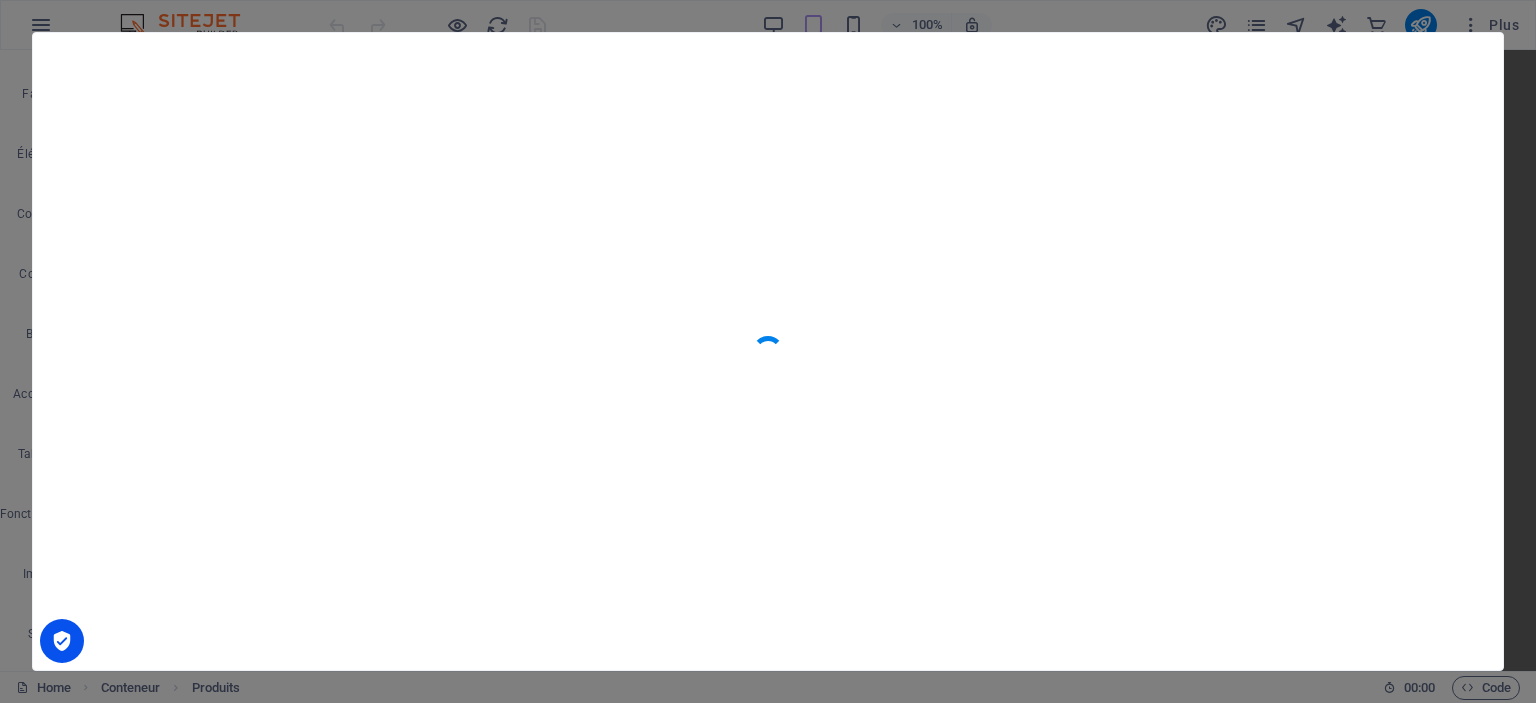 click at bounding box center (768, 351) 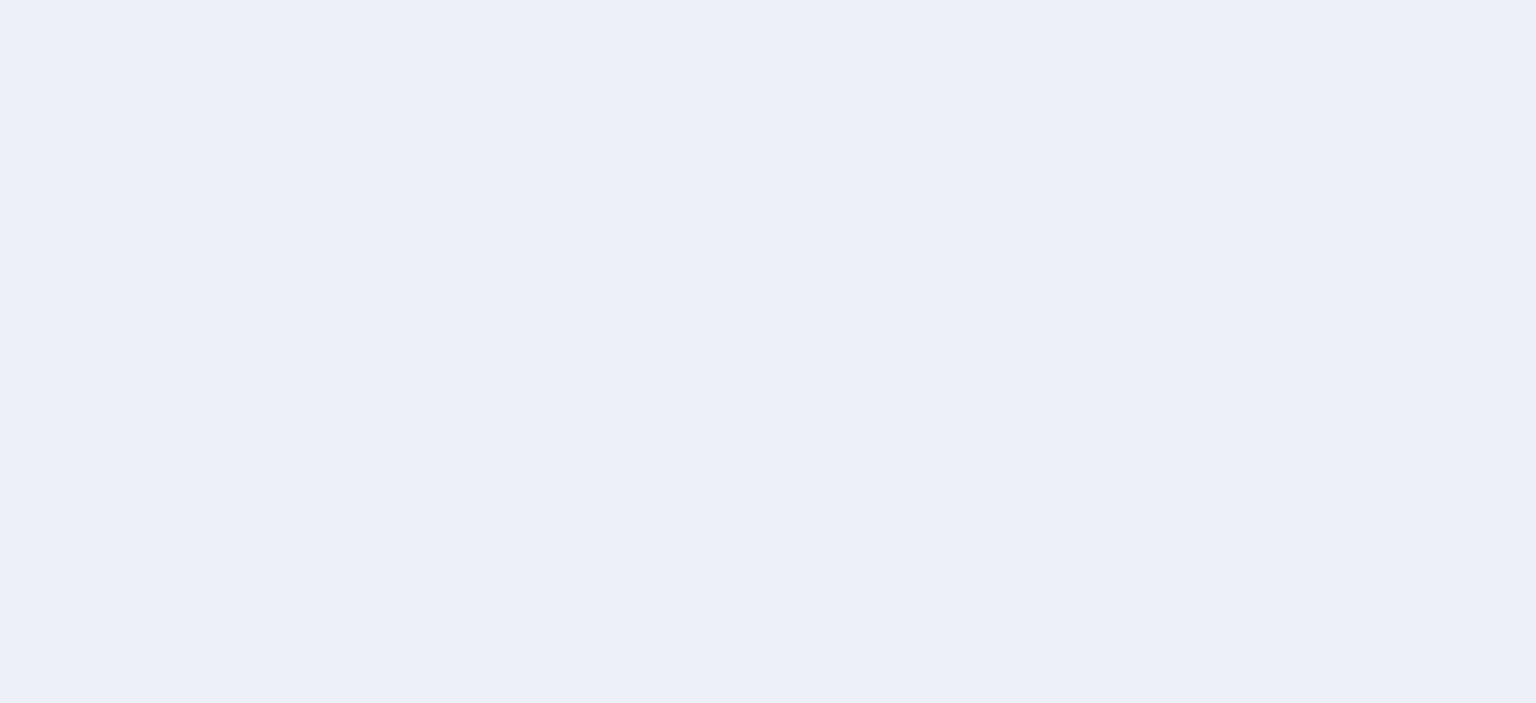 scroll, scrollTop: 0, scrollLeft: 0, axis: both 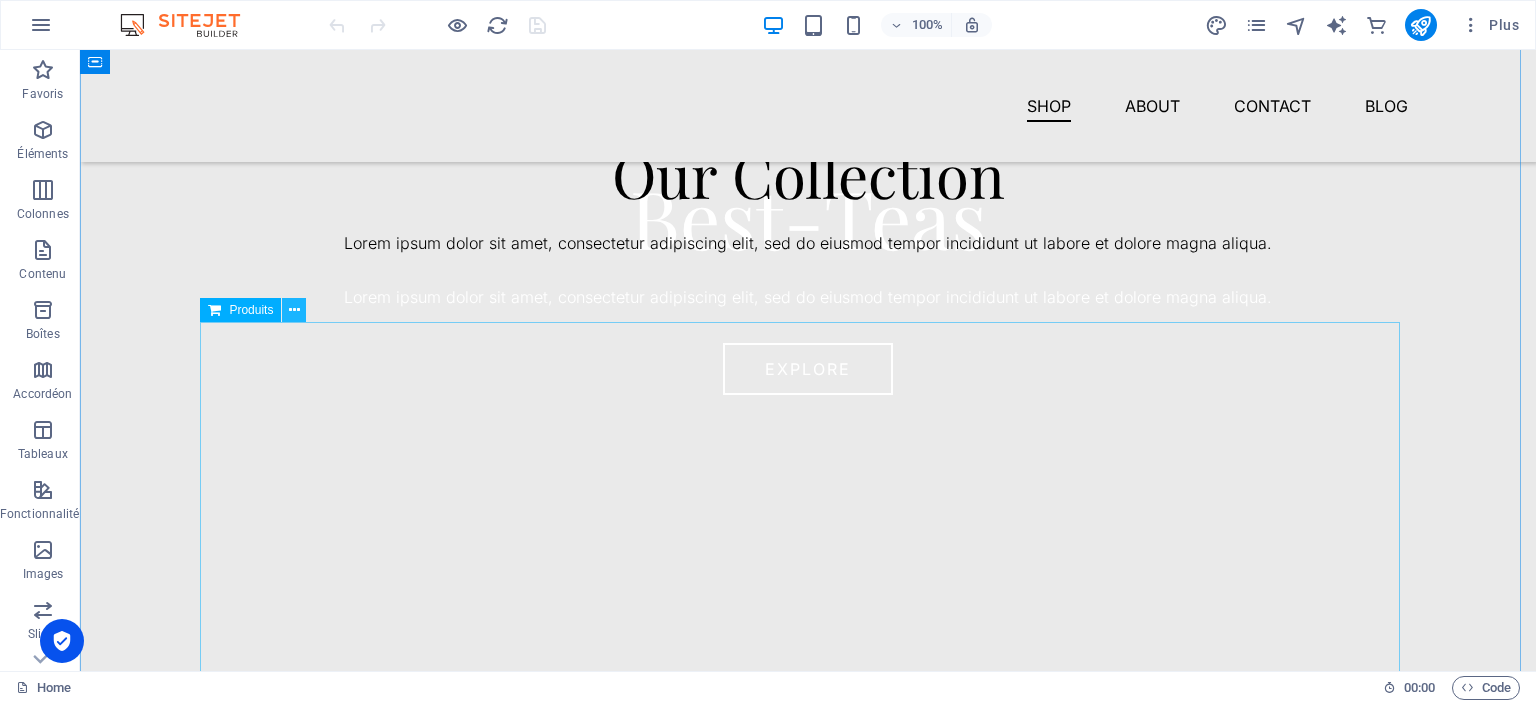 click at bounding box center (294, 310) 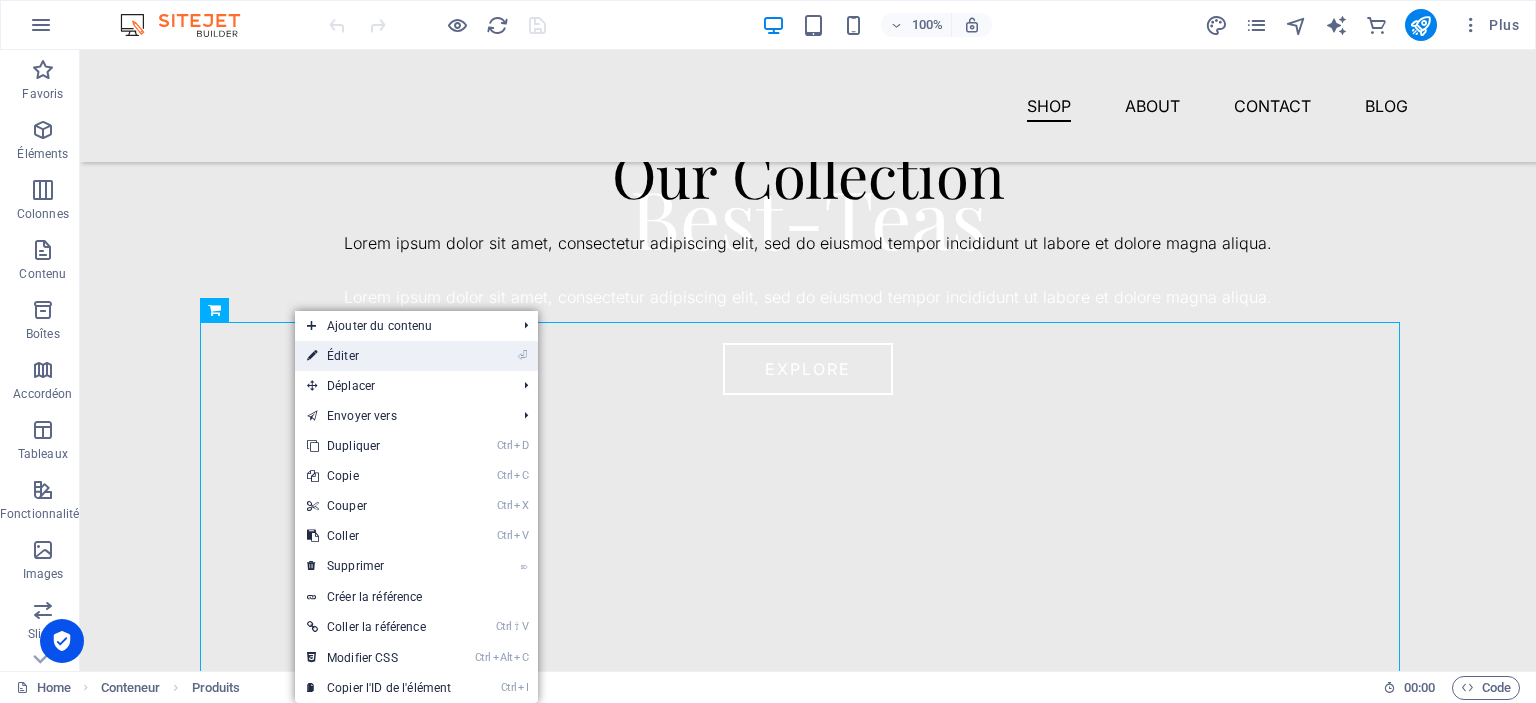 click on "⏎  Éditer" at bounding box center (379, 356) 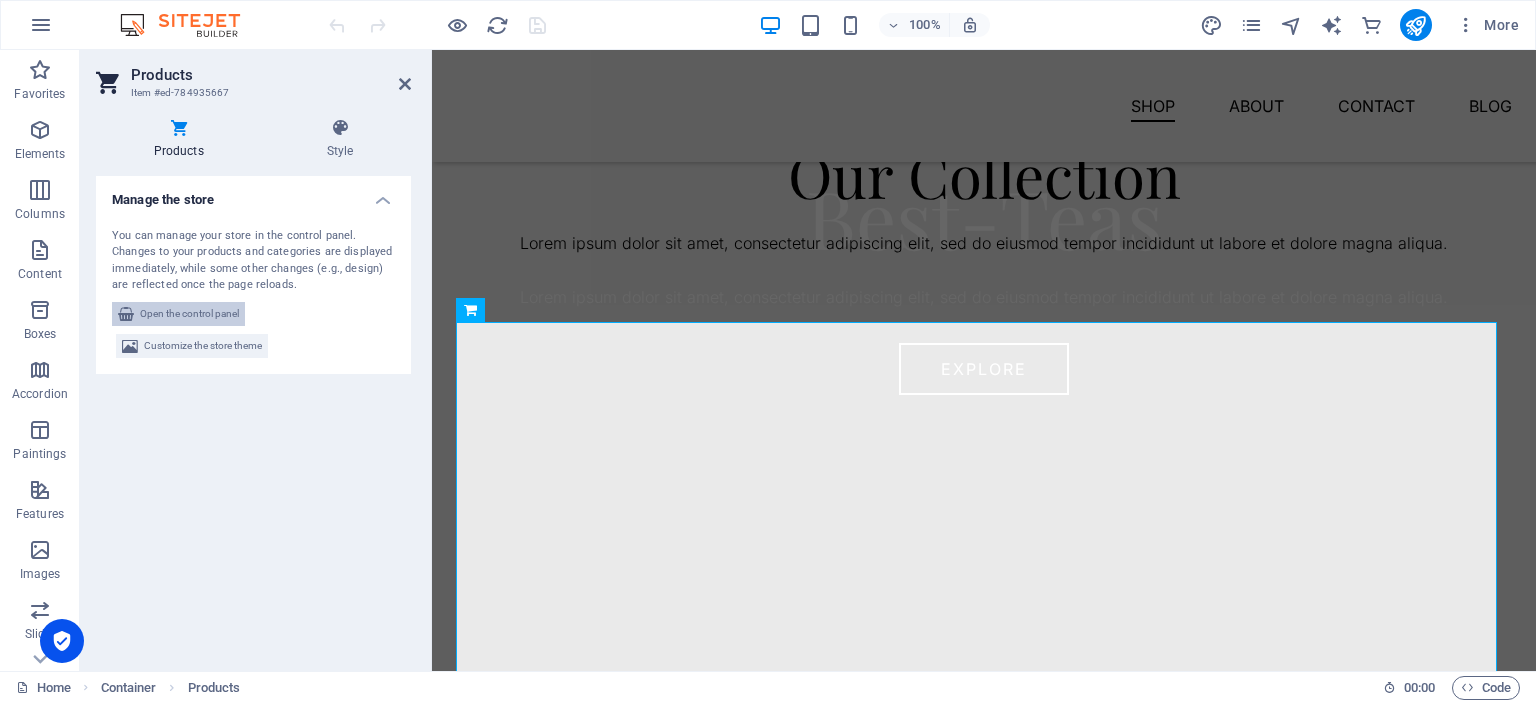 click on "Open the control panel" at bounding box center (189, 313) 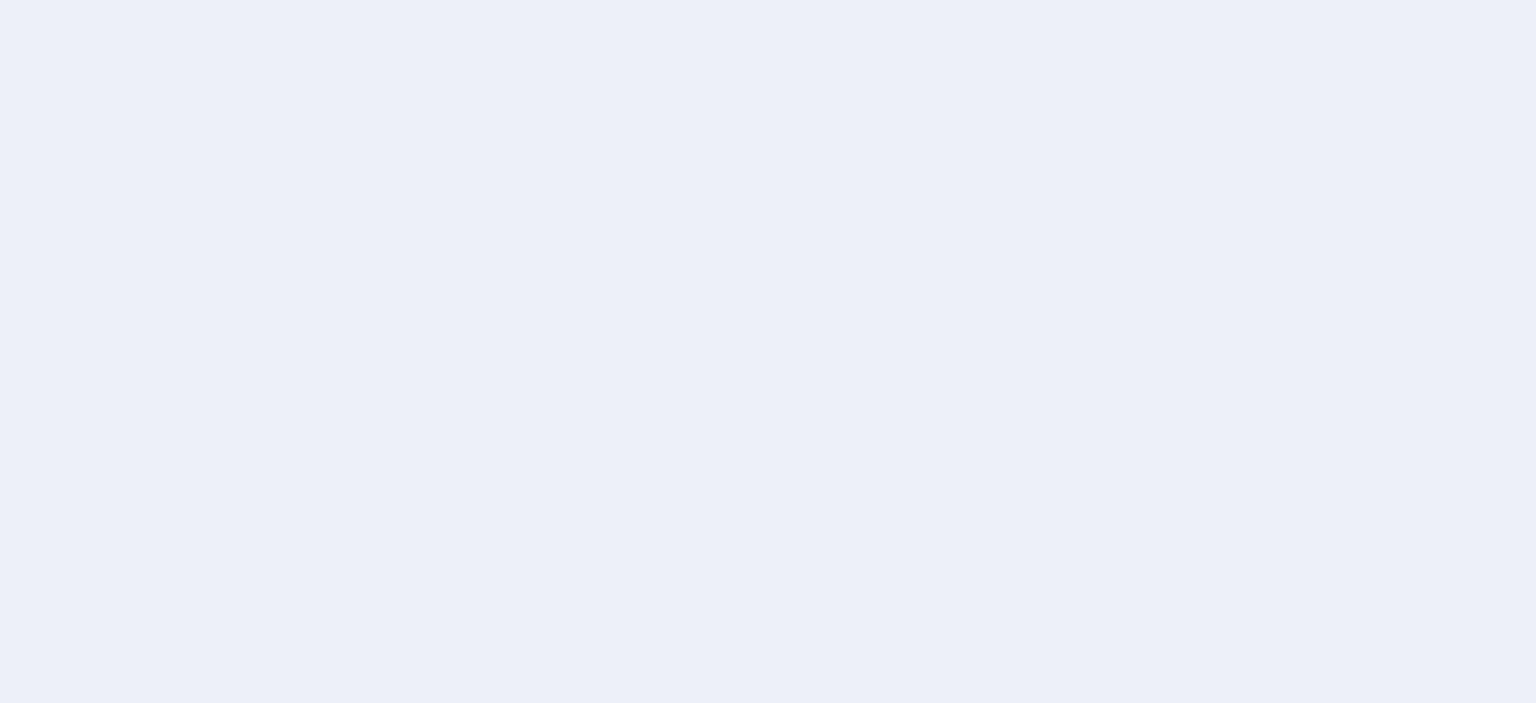 scroll, scrollTop: 0, scrollLeft: 0, axis: both 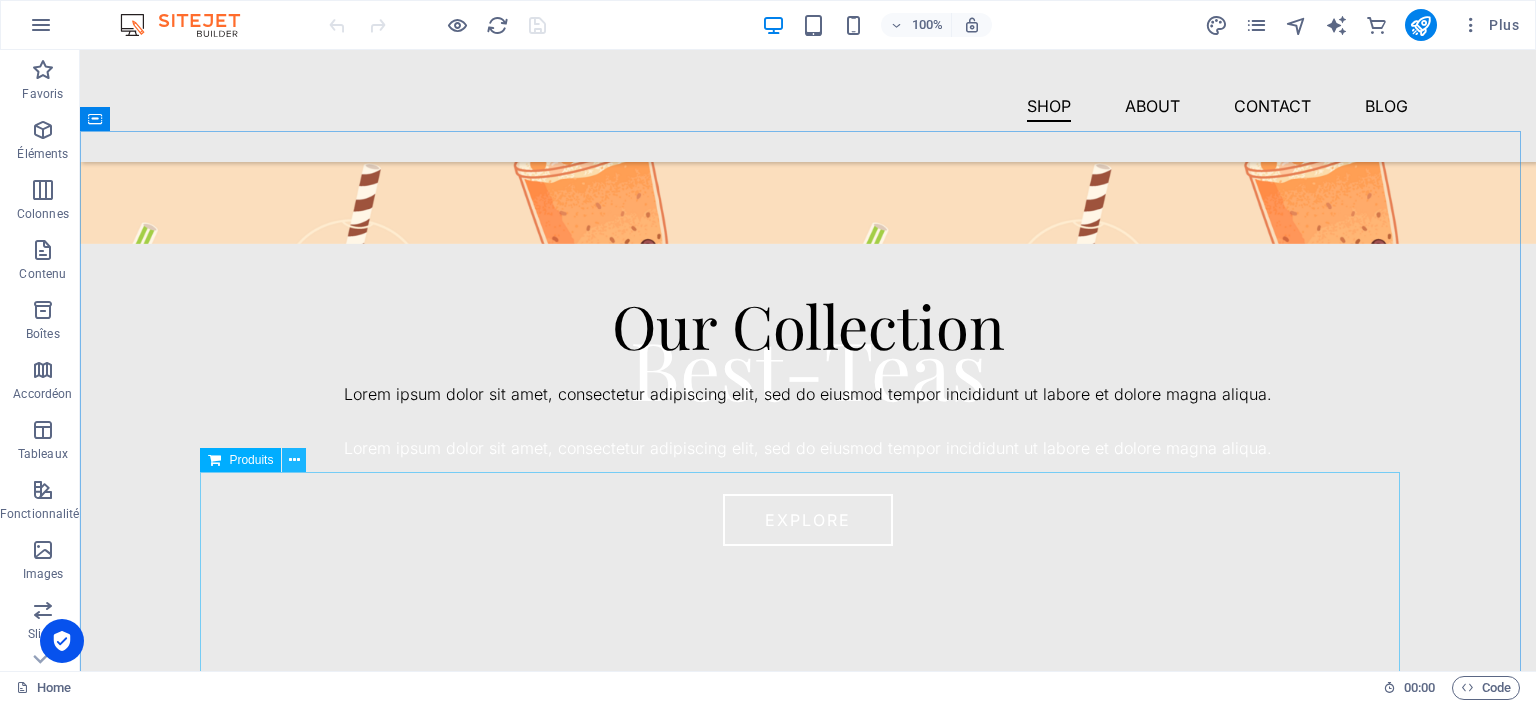 click at bounding box center (294, 460) 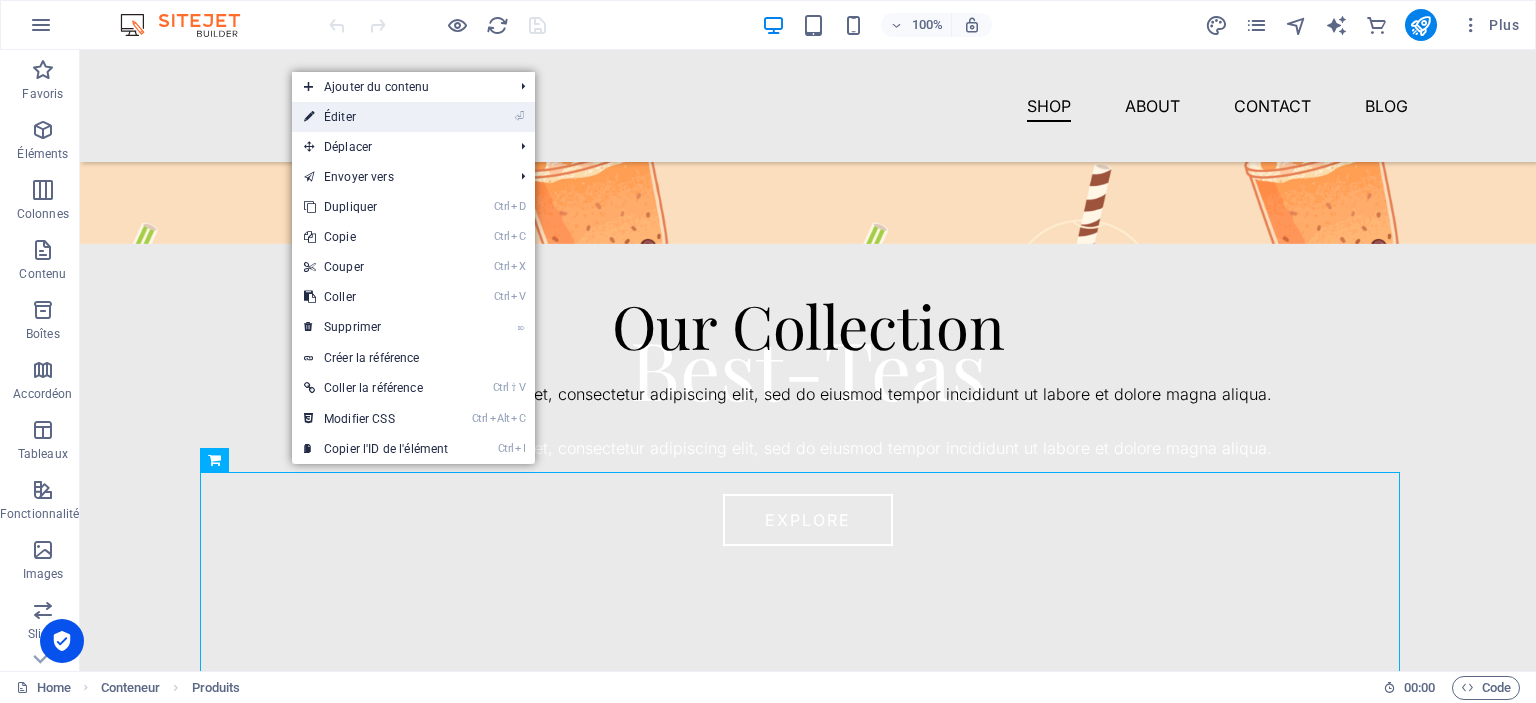 click on "⏎  Éditer" at bounding box center [376, 117] 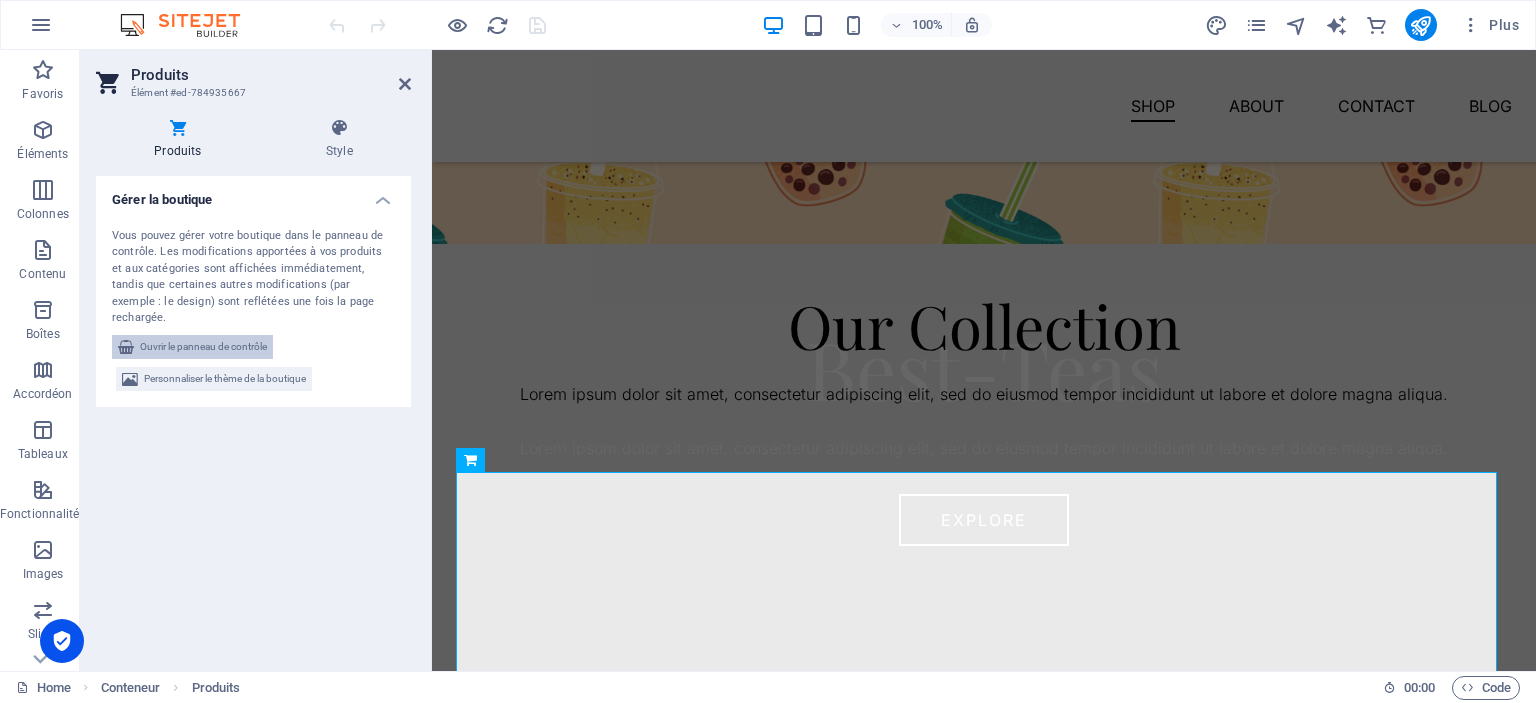 click on "Ouvrir le panneau de contrôle" at bounding box center [203, 347] 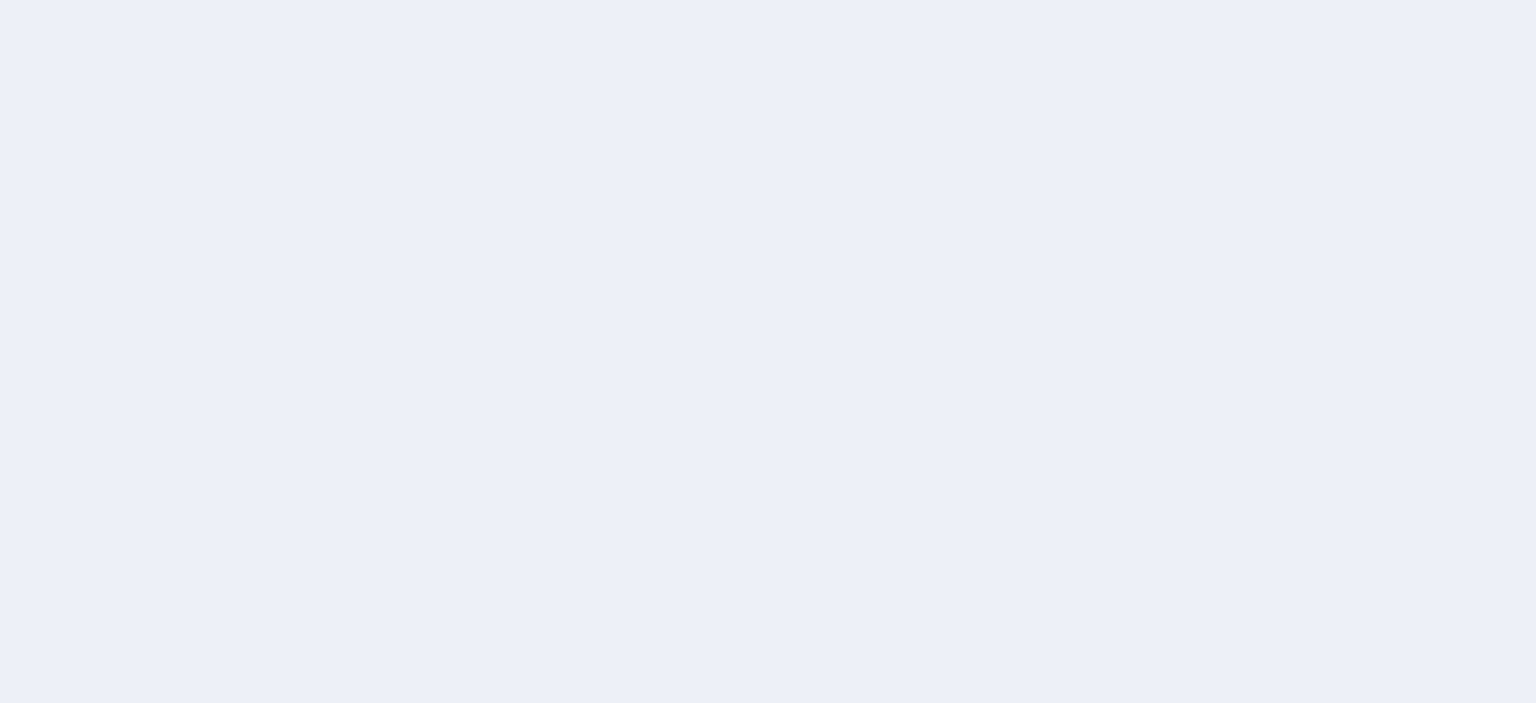 scroll, scrollTop: 0, scrollLeft: 0, axis: both 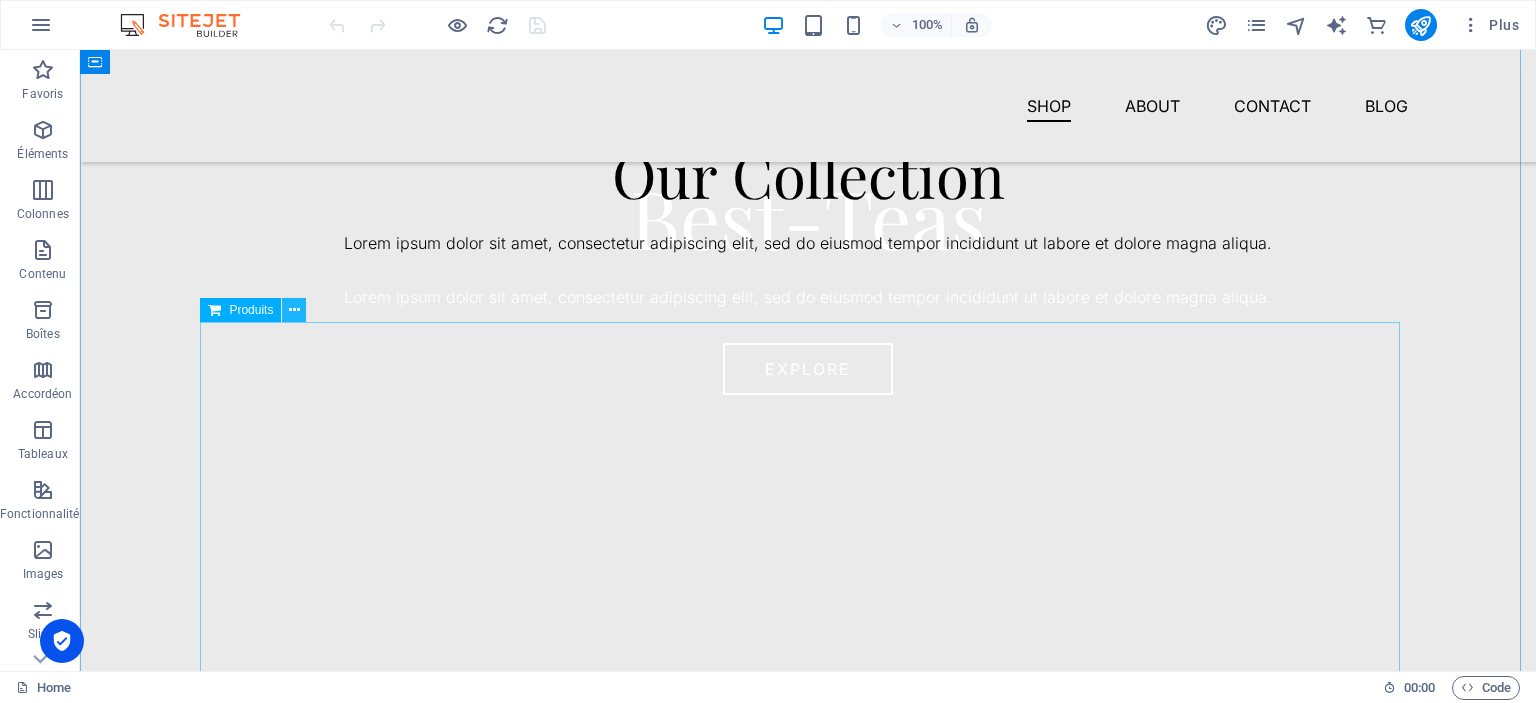 click at bounding box center [294, 310] 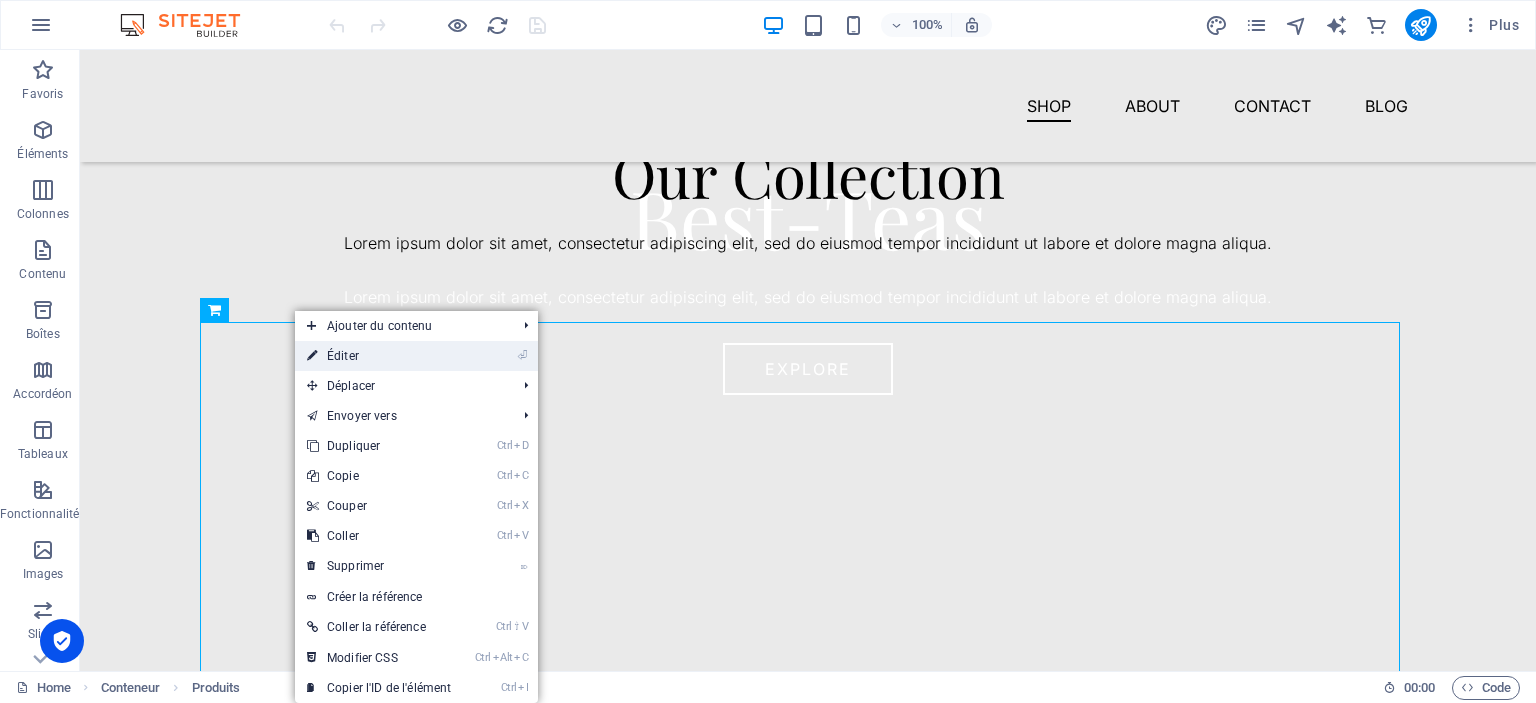 click on "⏎  Éditer" at bounding box center (379, 356) 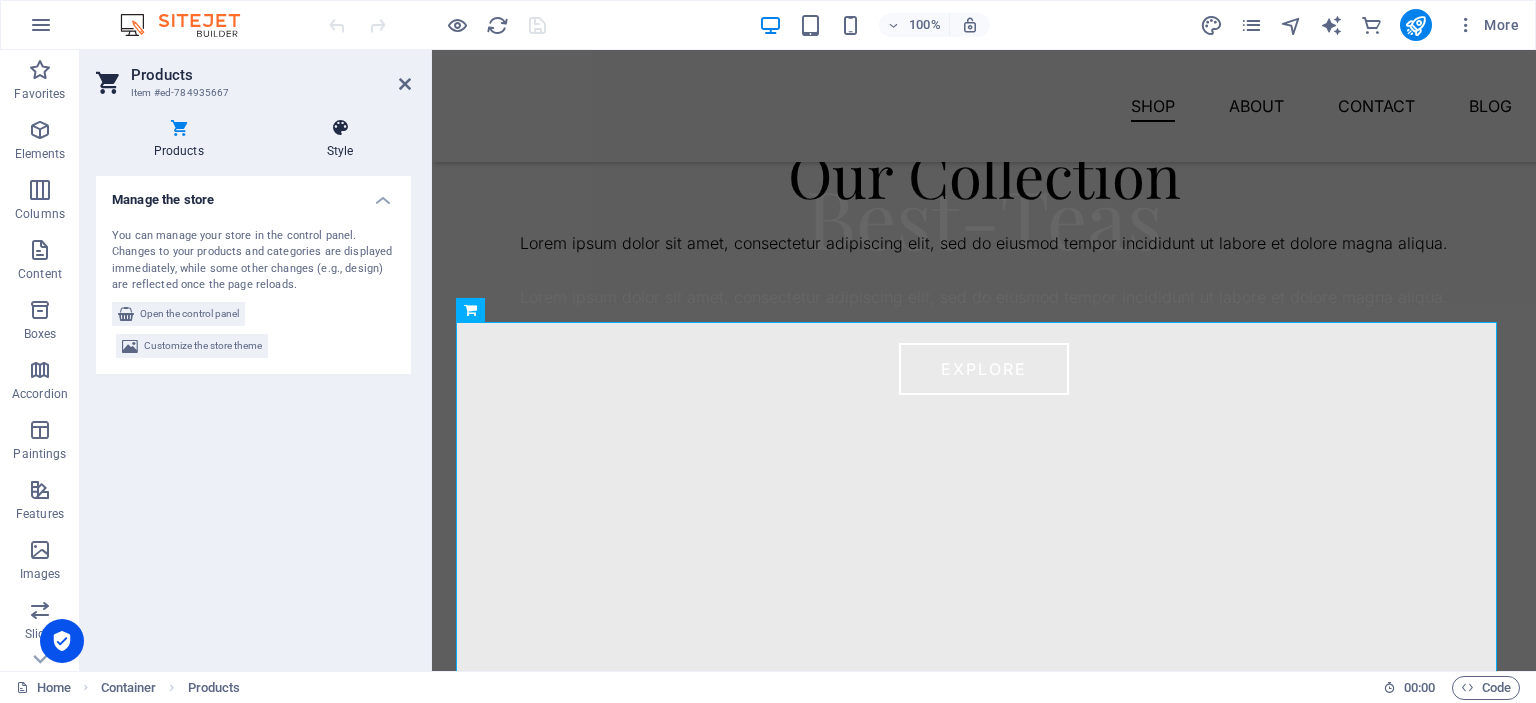 click on "Style" at bounding box center (340, 139) 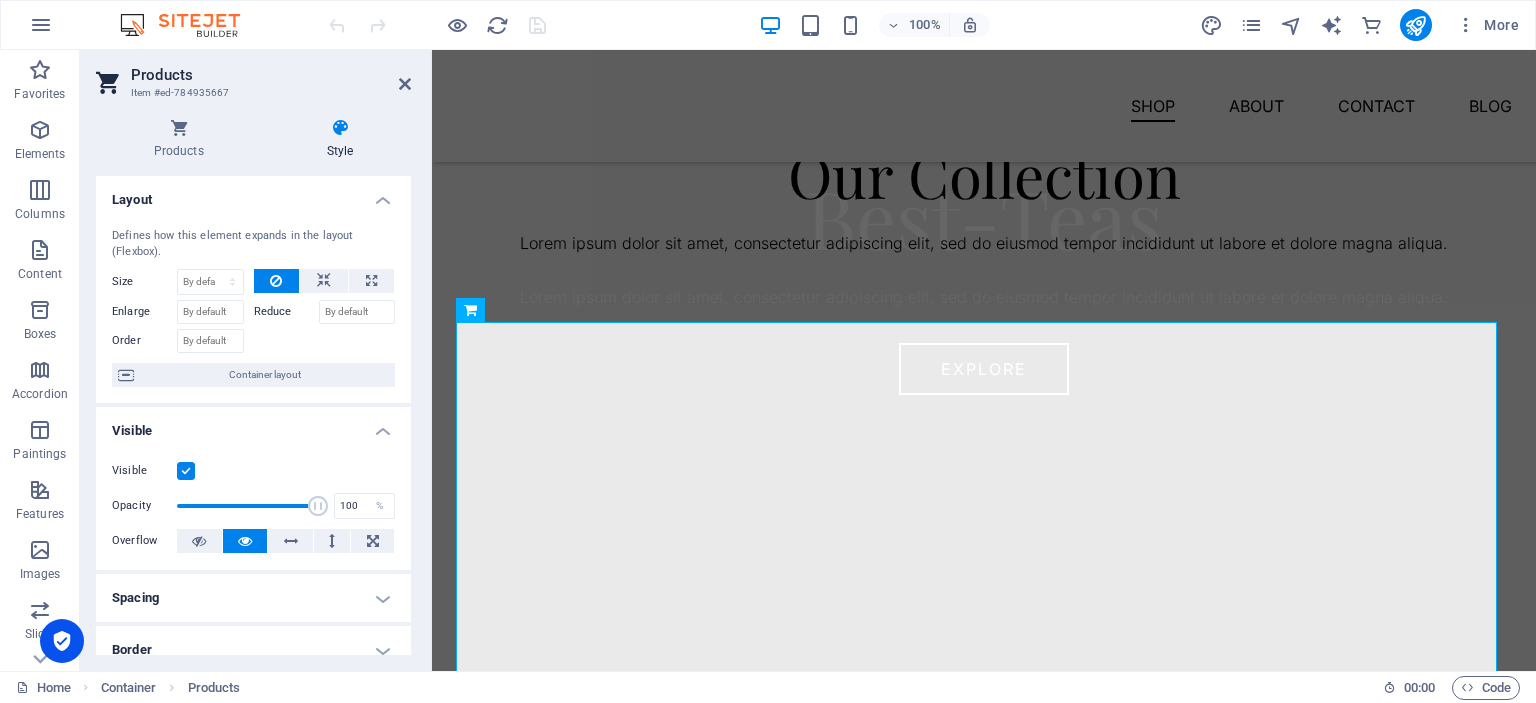 scroll, scrollTop: 381, scrollLeft: 0, axis: vertical 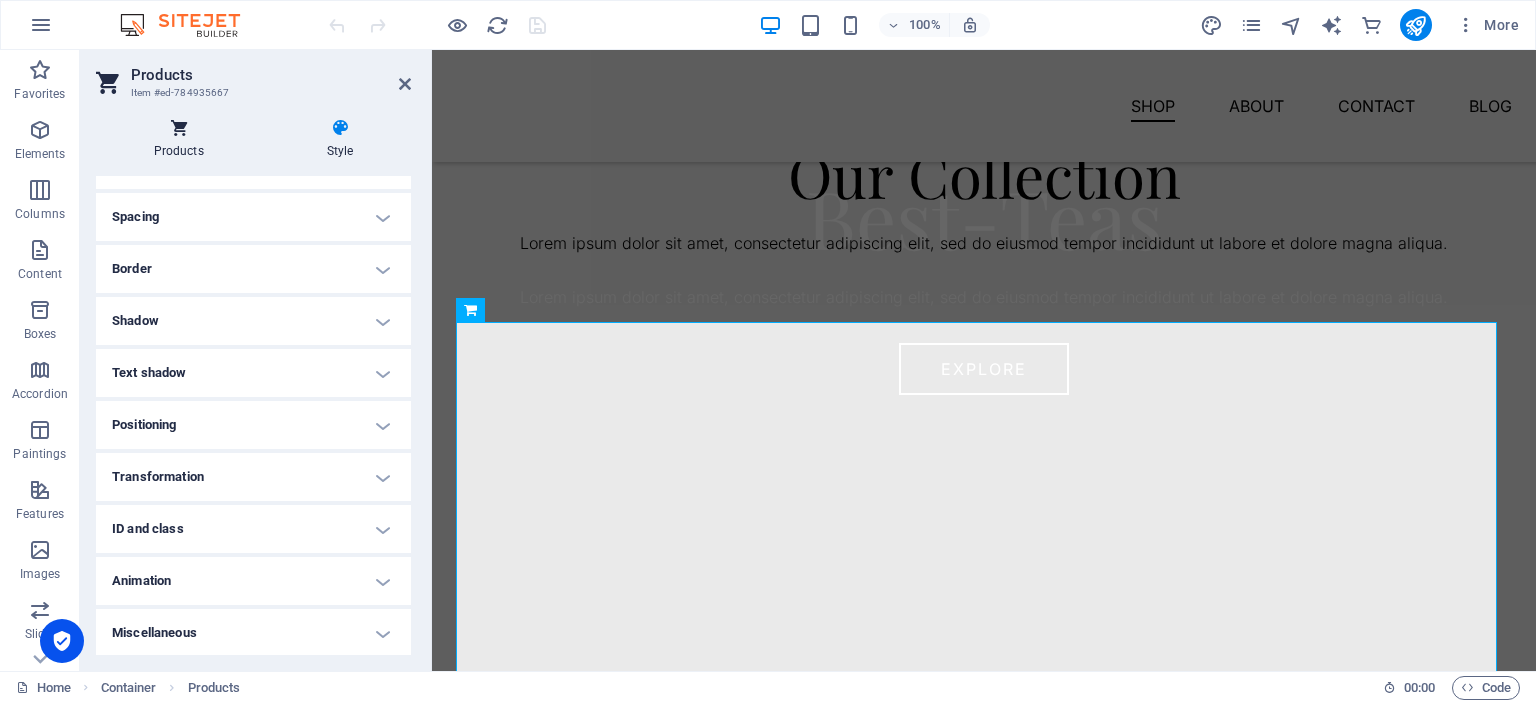 click on "Products" at bounding box center (179, 151) 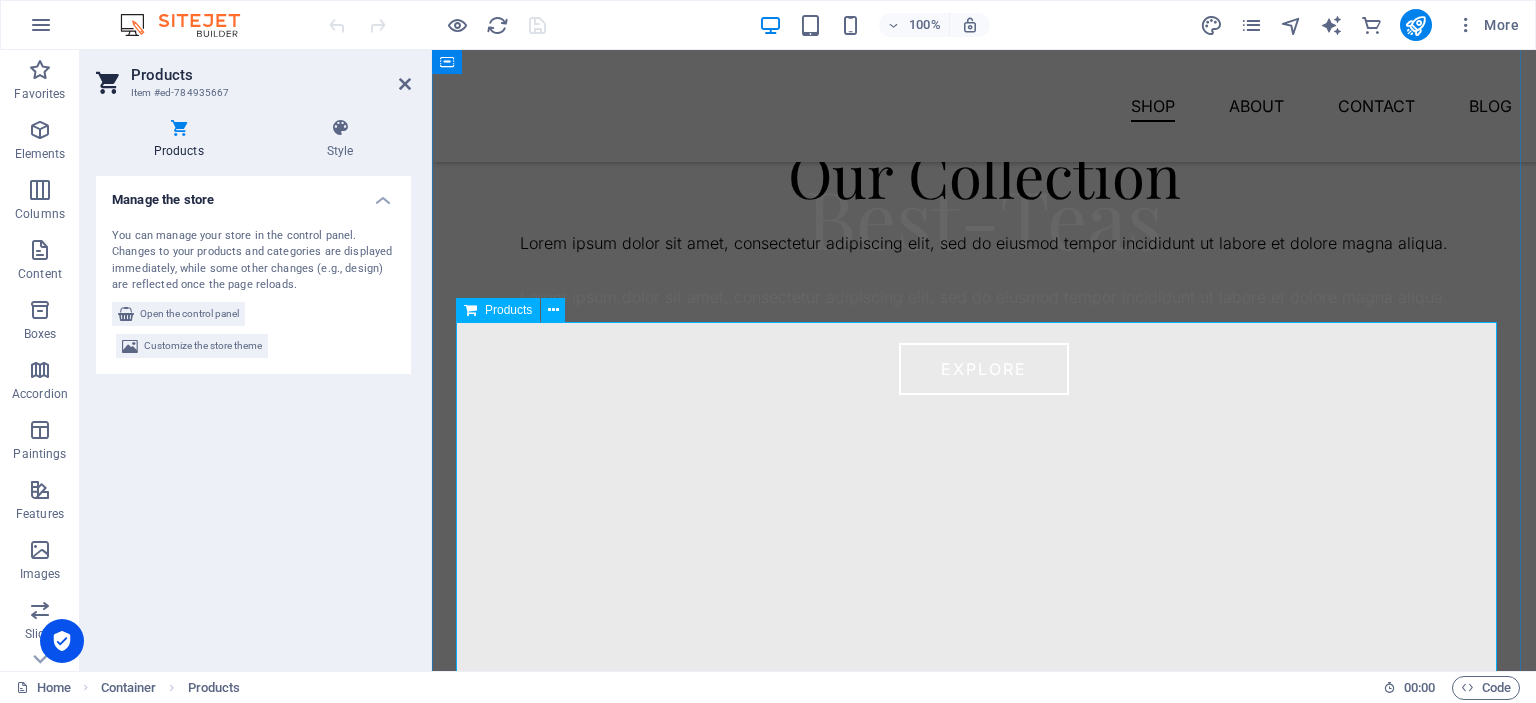 drag, startPoint x: 641, startPoint y: 361, endPoint x: 602, endPoint y: 346, distance: 41.785164 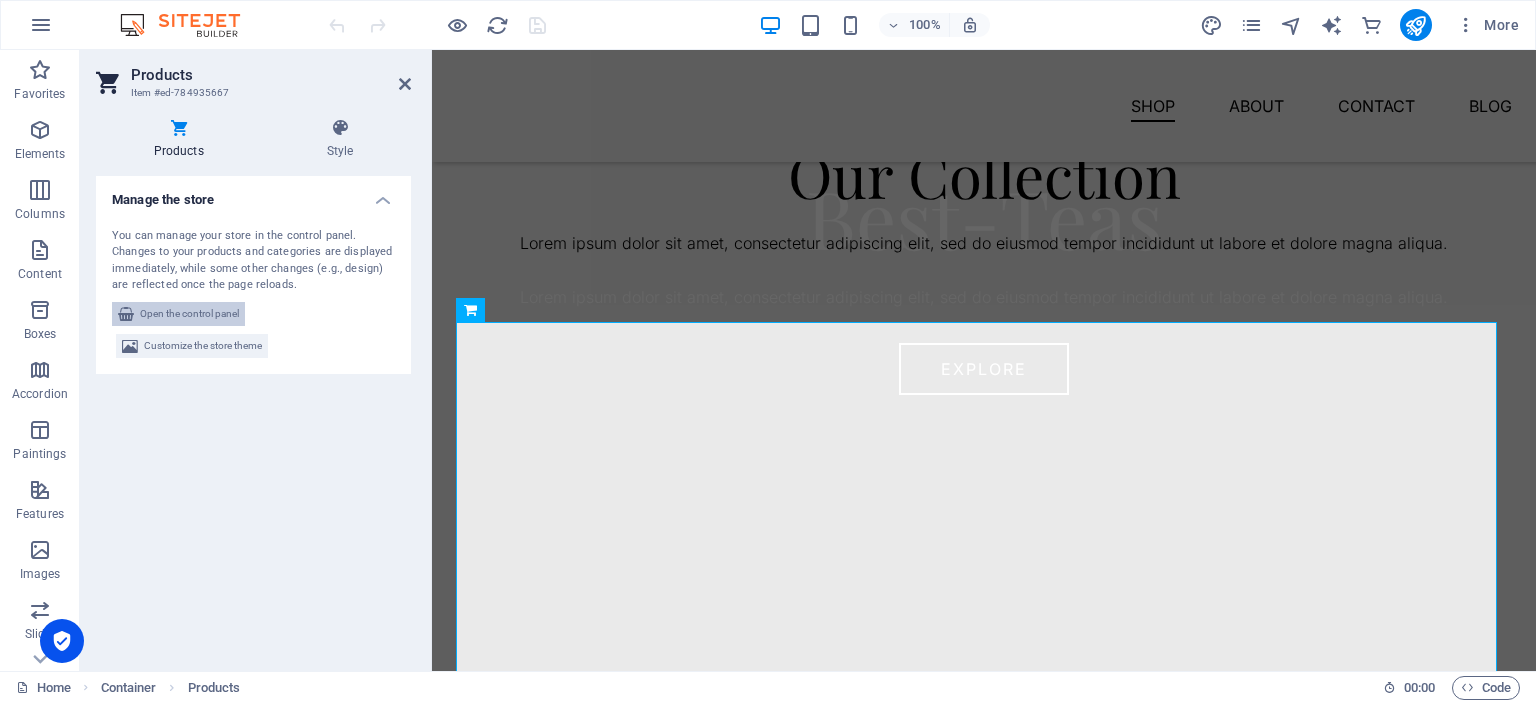 click on "Open the control panel" at bounding box center (189, 313) 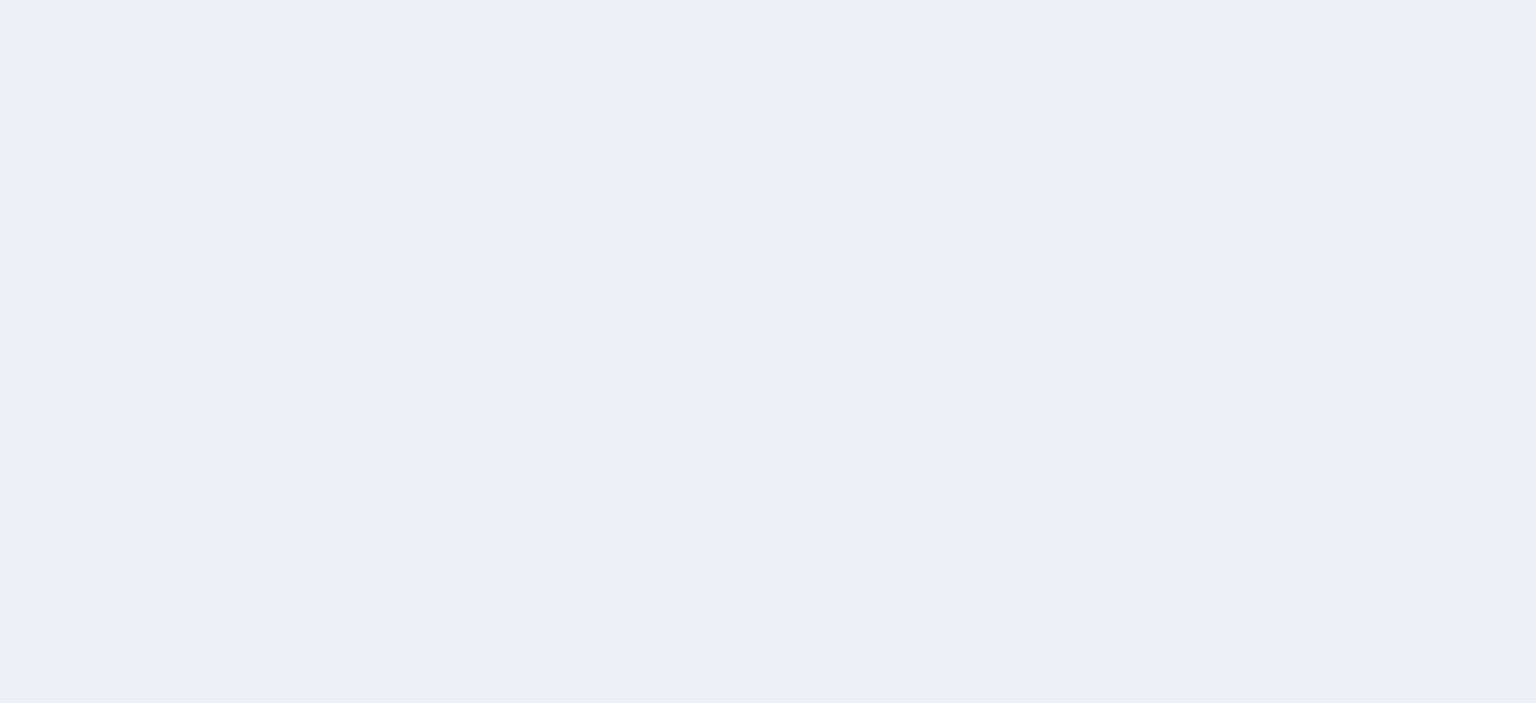 scroll, scrollTop: 0, scrollLeft: 0, axis: both 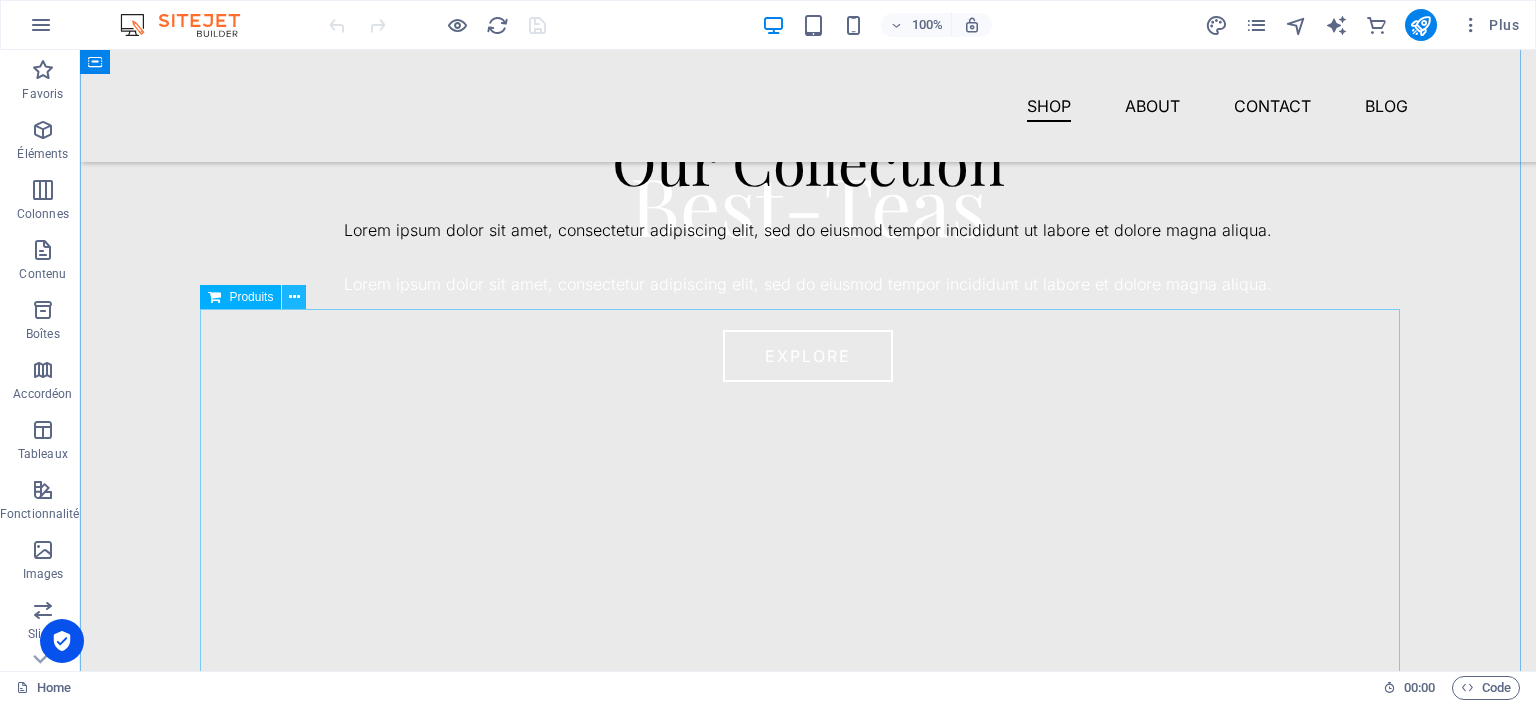 click at bounding box center [294, 297] 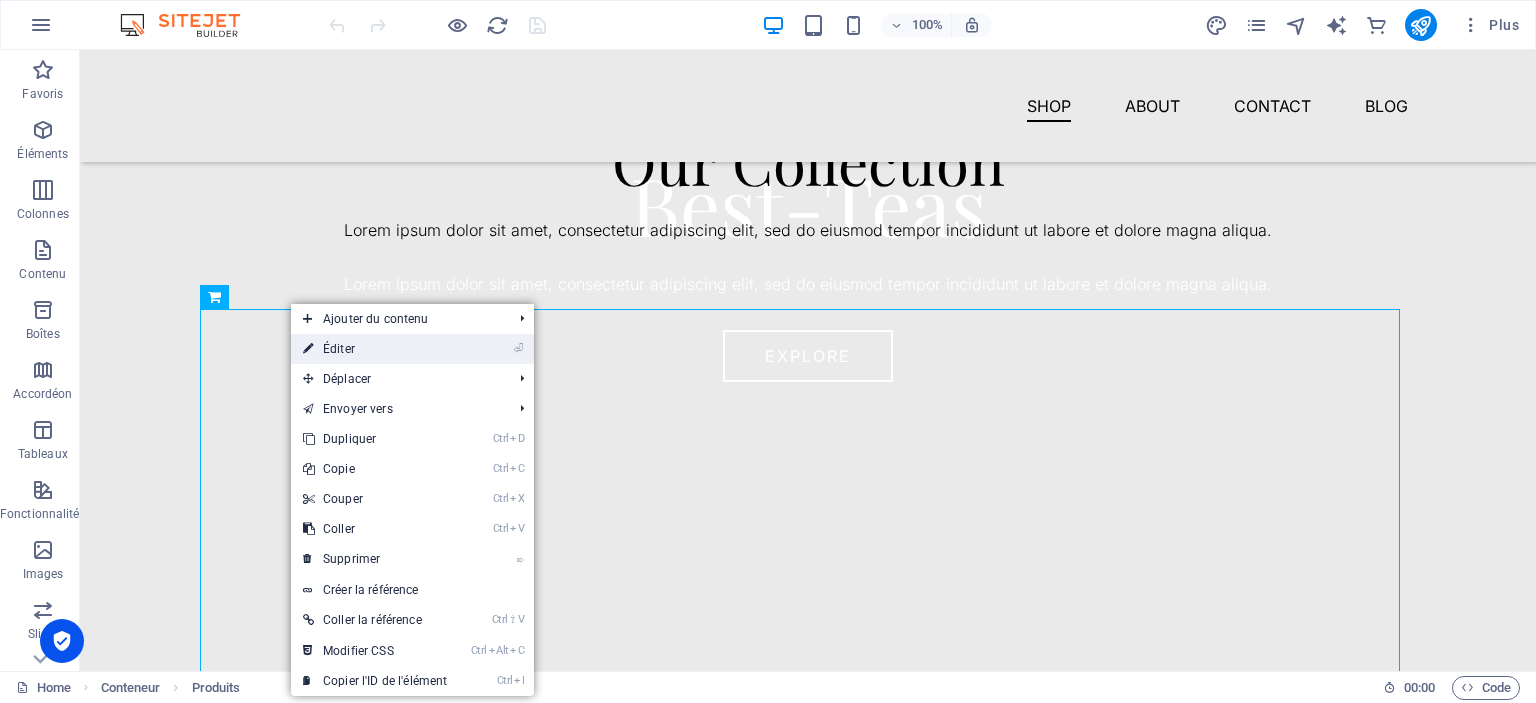 click on "⏎  Éditer" at bounding box center [375, 349] 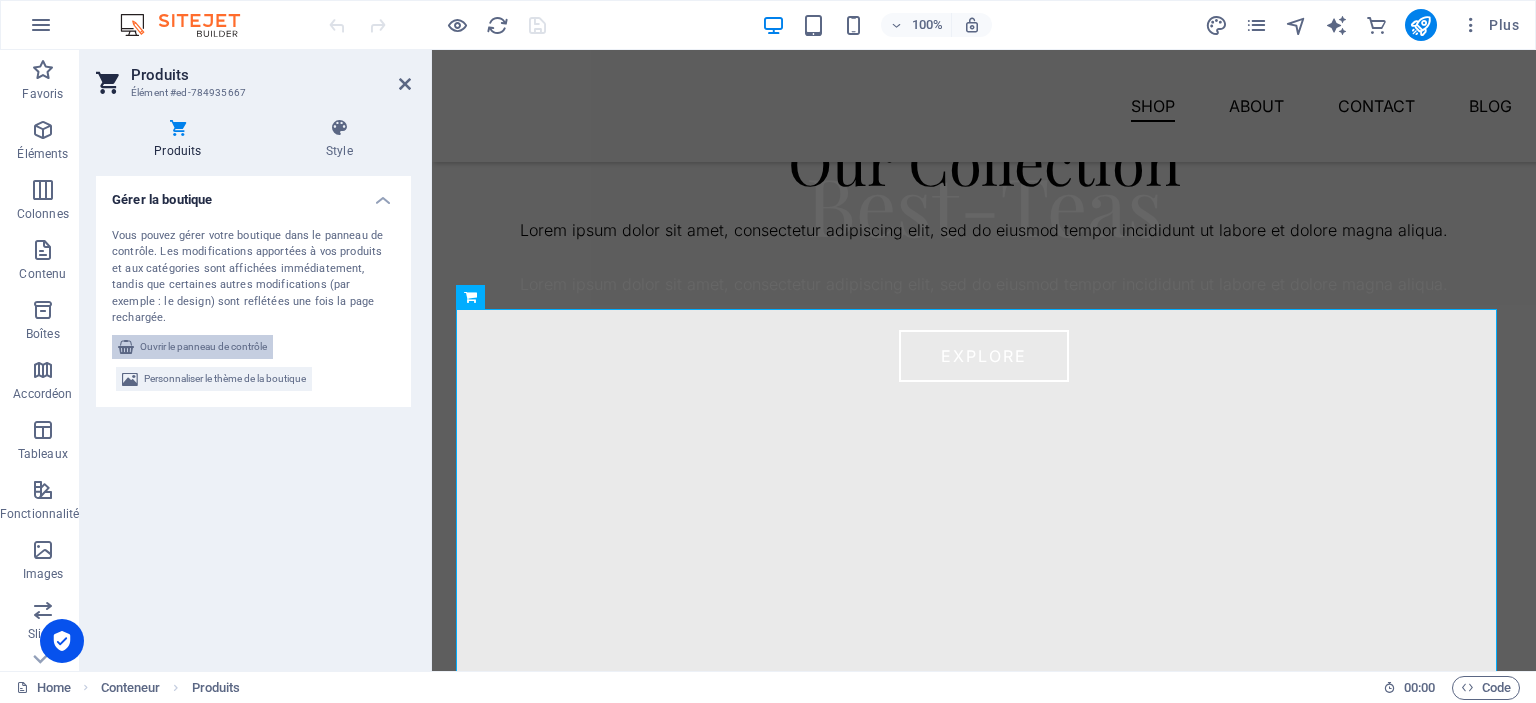 click on "Ouvrir le panneau de contrôle" at bounding box center (203, 347) 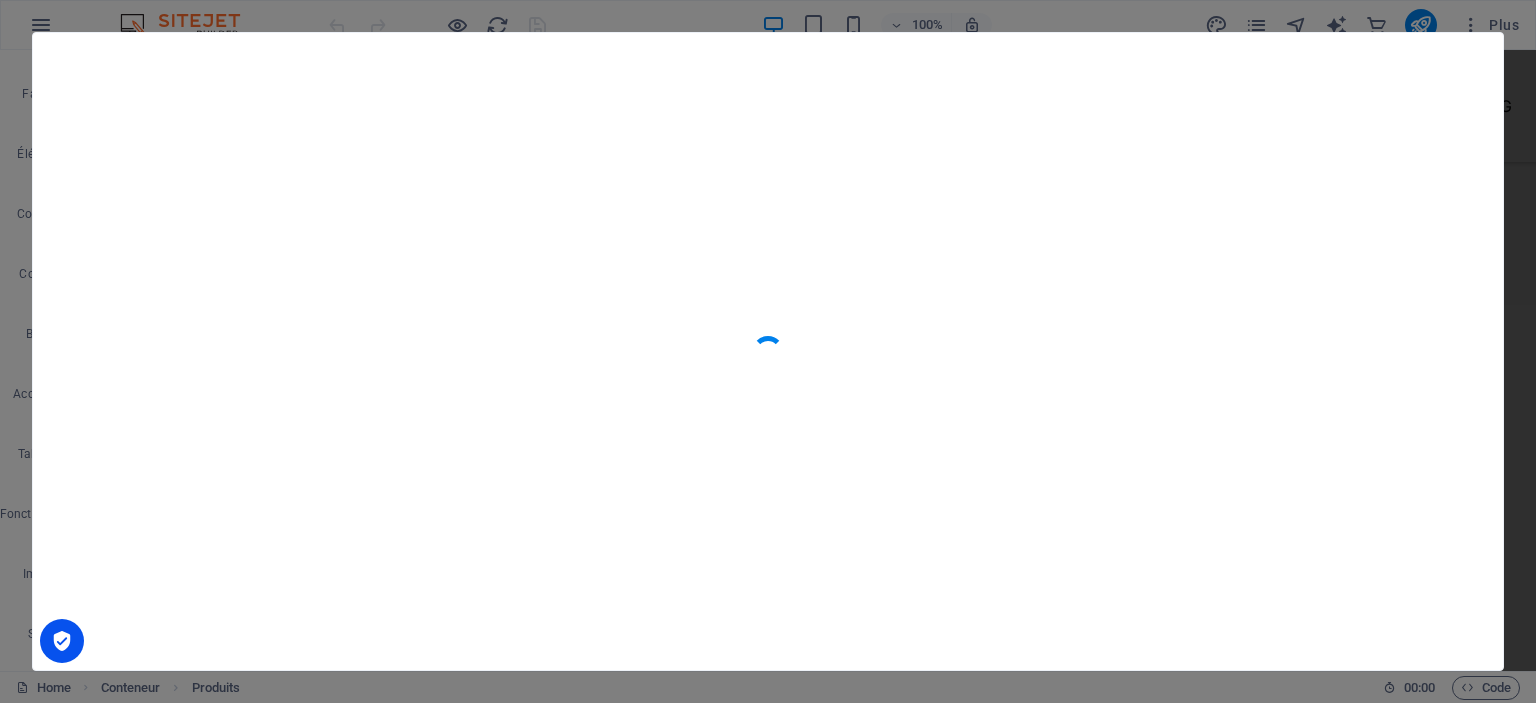 click at bounding box center [768, 351] 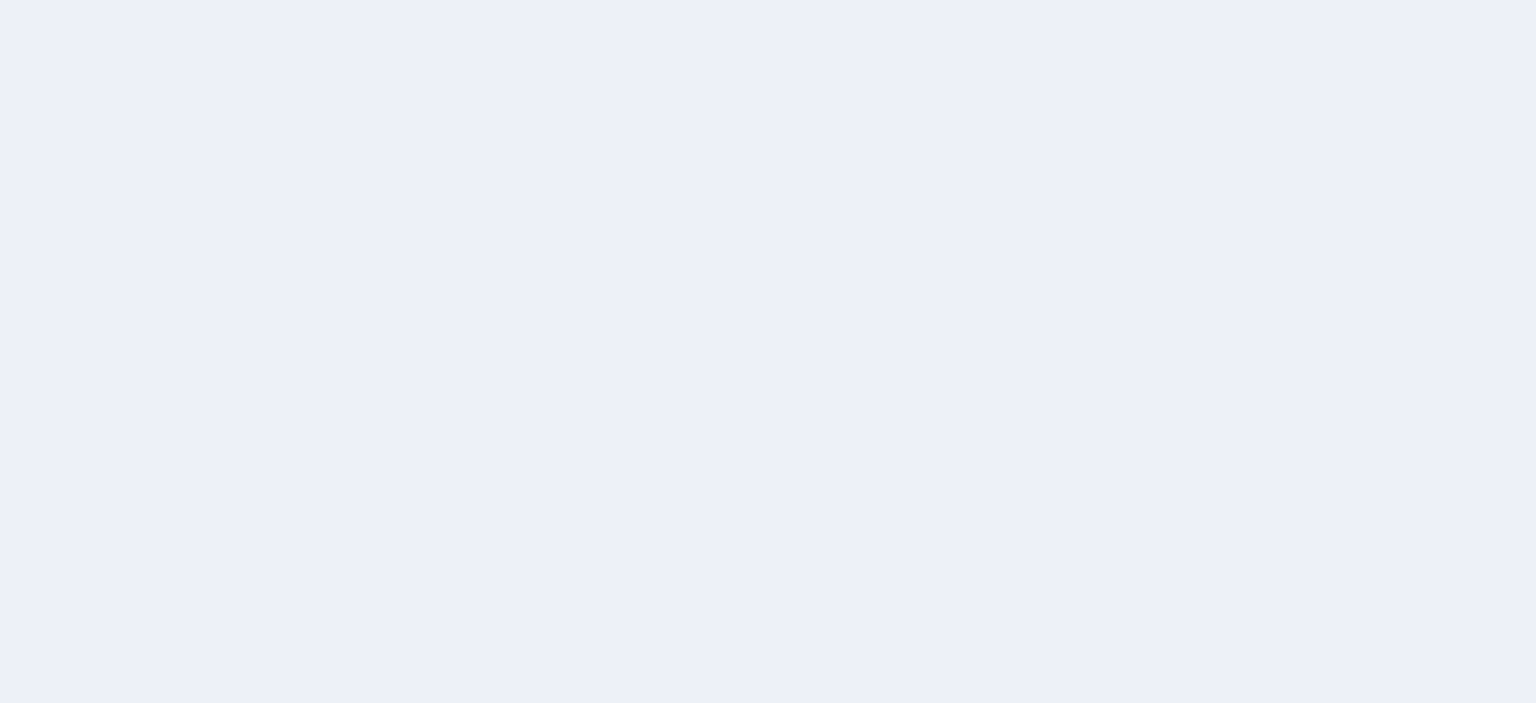scroll, scrollTop: 0, scrollLeft: 0, axis: both 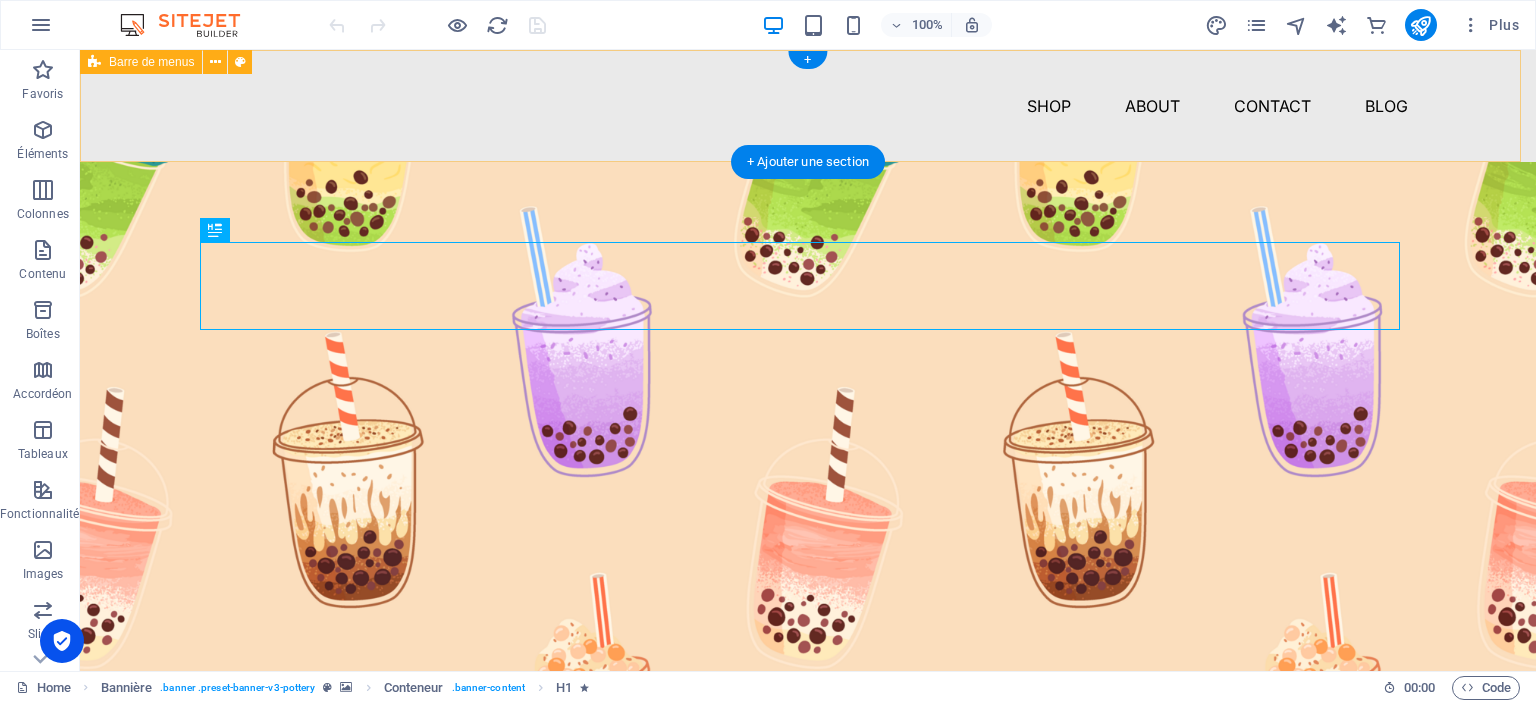 click on "Shop About Contact Blog" at bounding box center [808, 106] 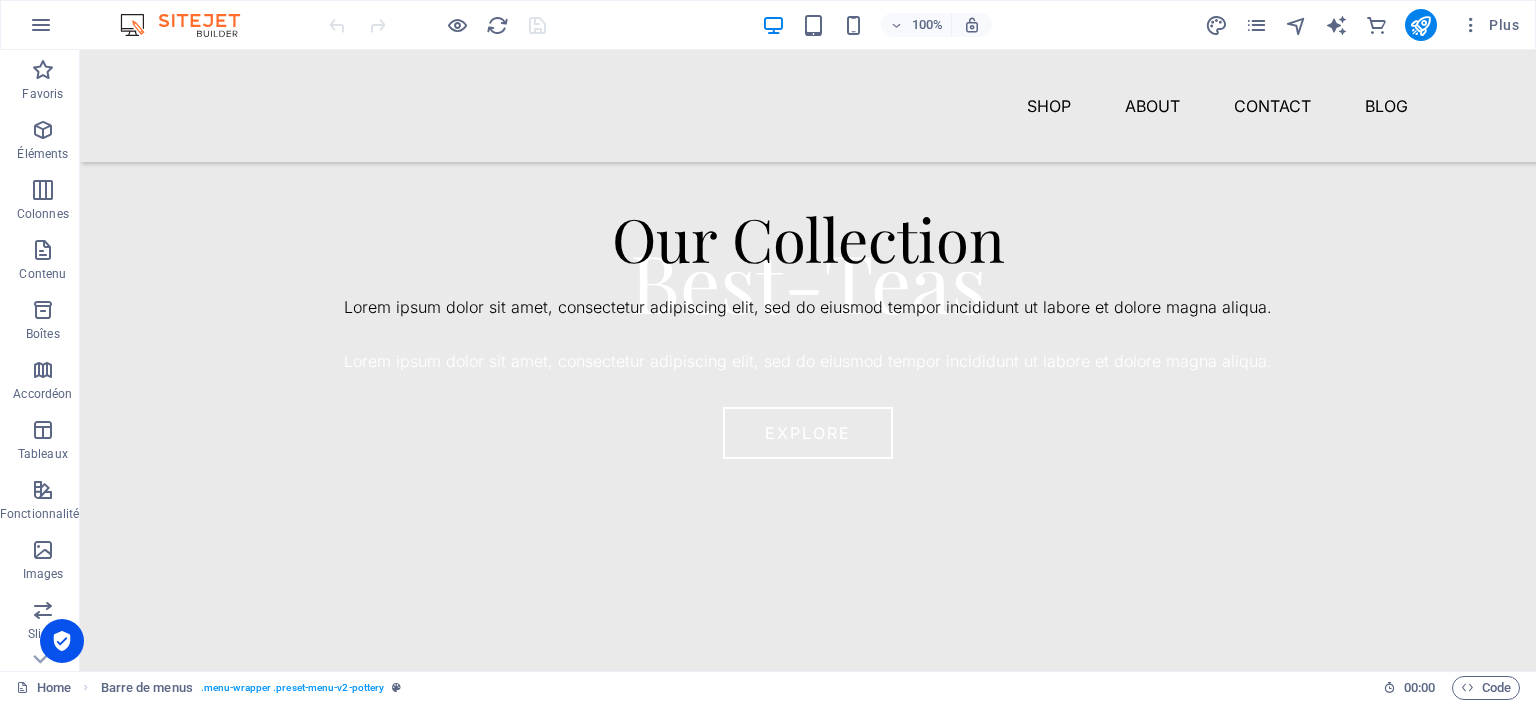 scroll, scrollTop: 645, scrollLeft: 0, axis: vertical 